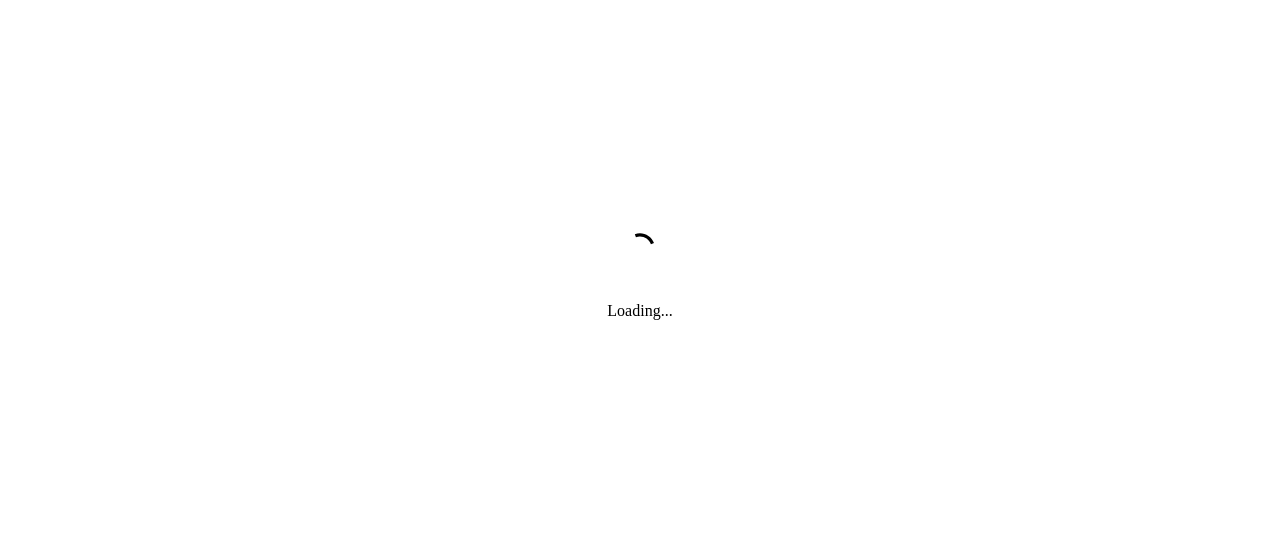 scroll, scrollTop: 0, scrollLeft: 0, axis: both 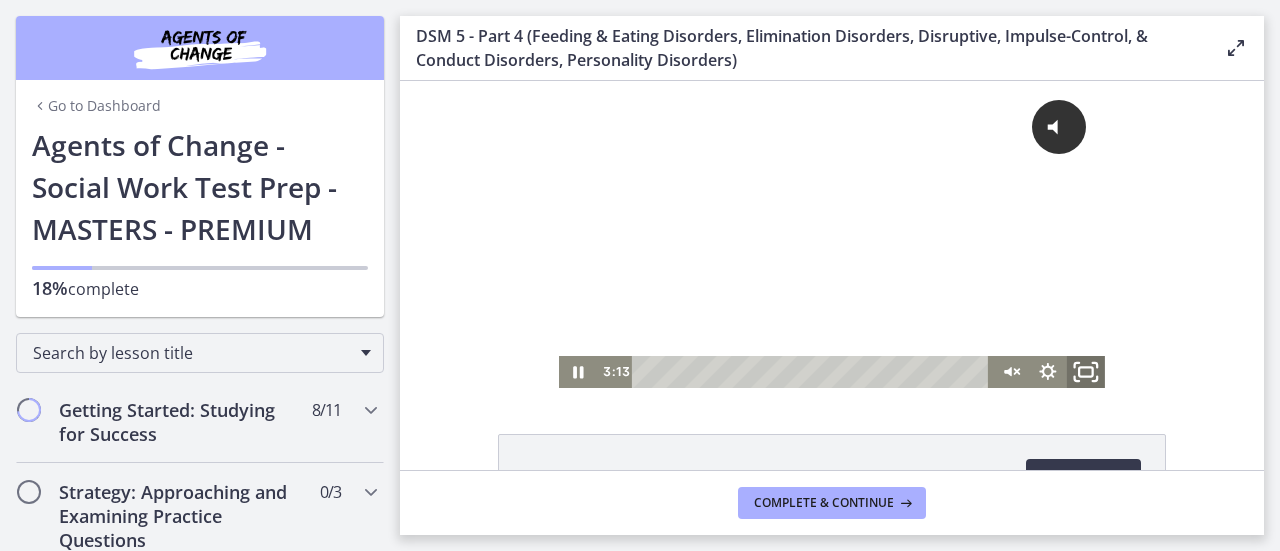 click 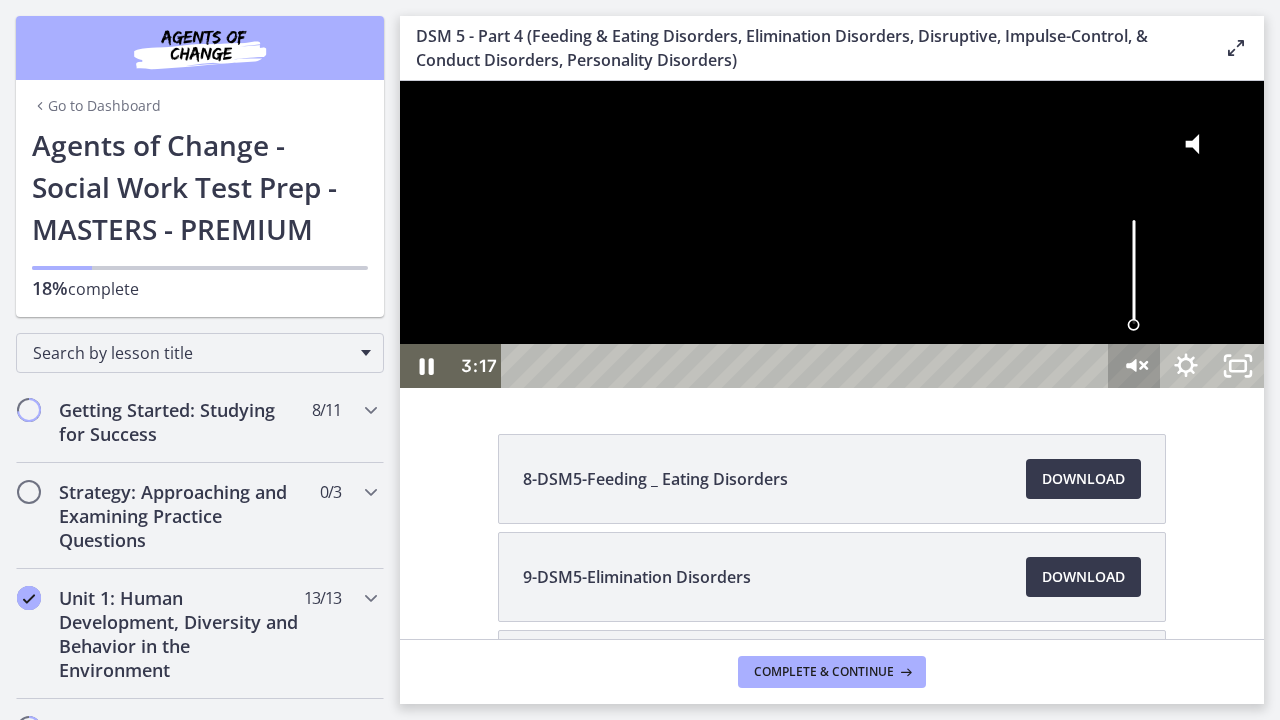 click 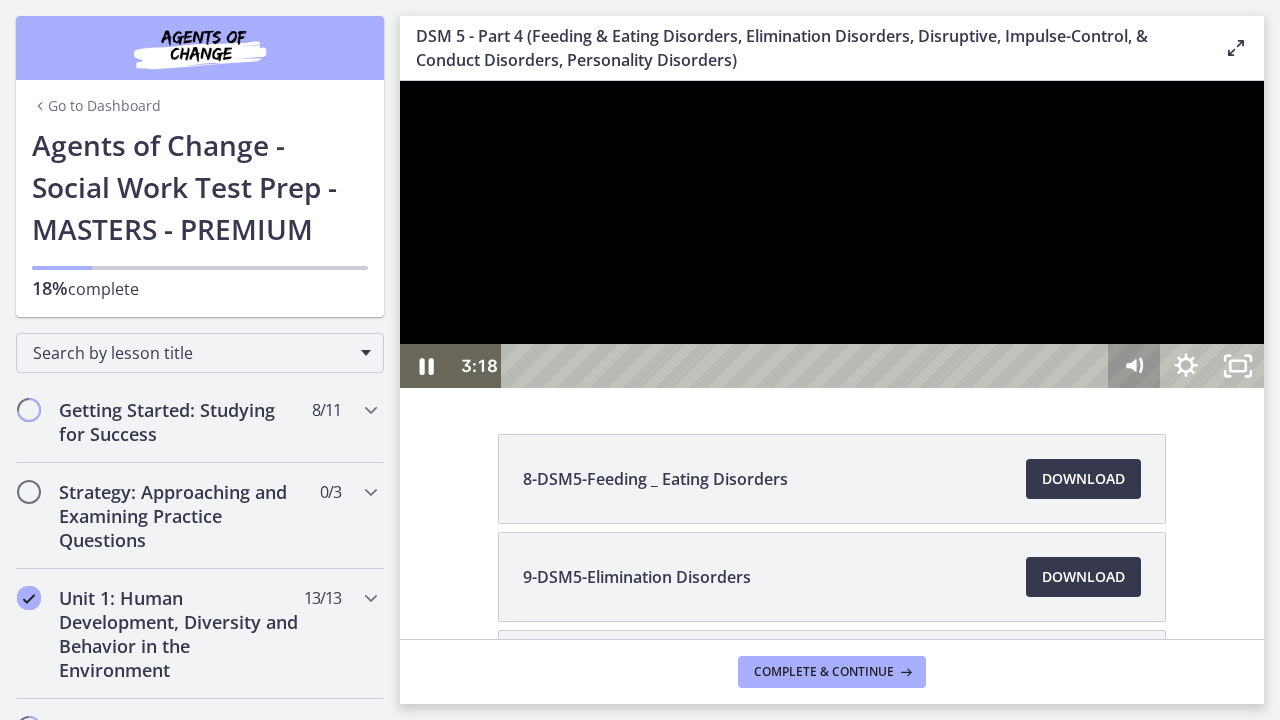 type 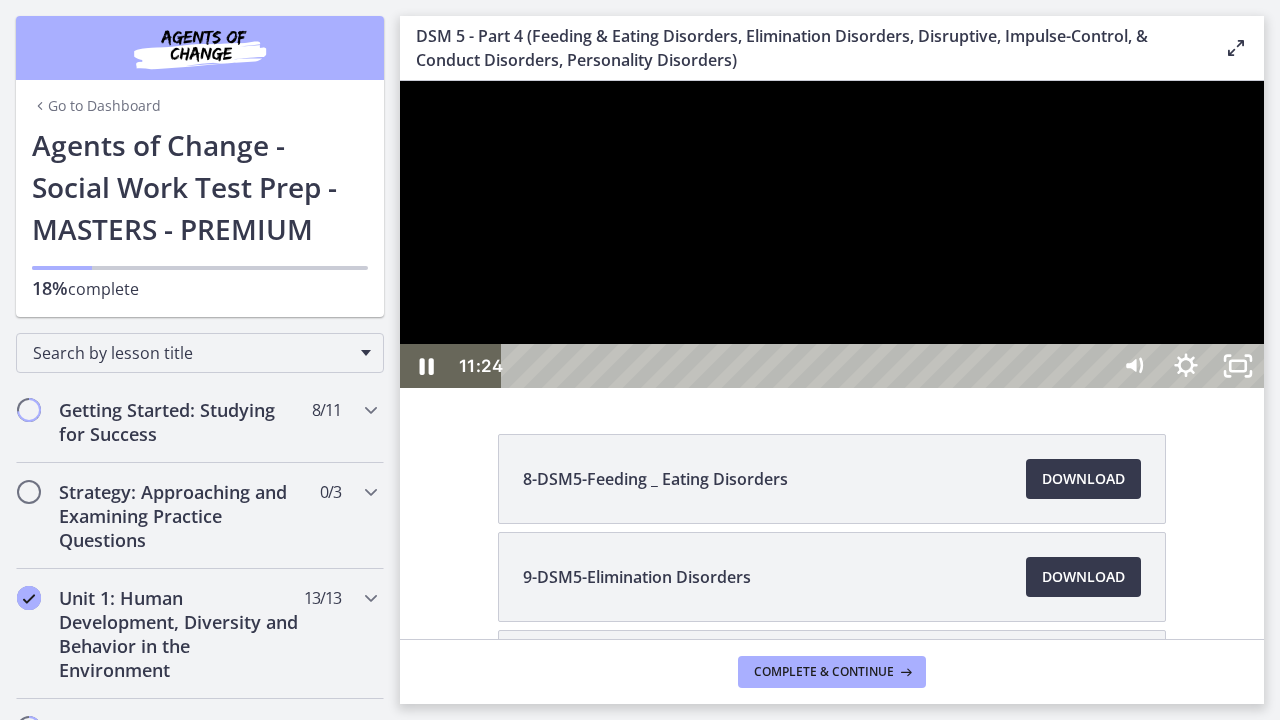 click at bounding box center [832, 234] 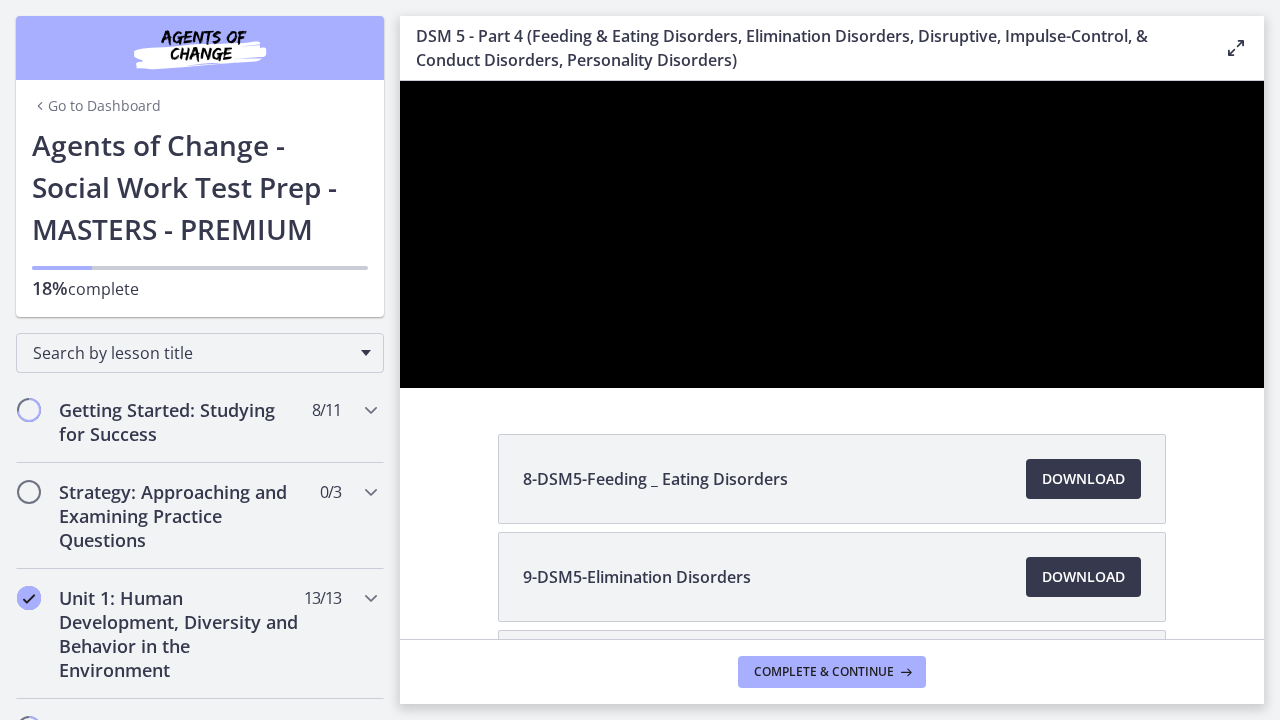click at bounding box center (832, 234) 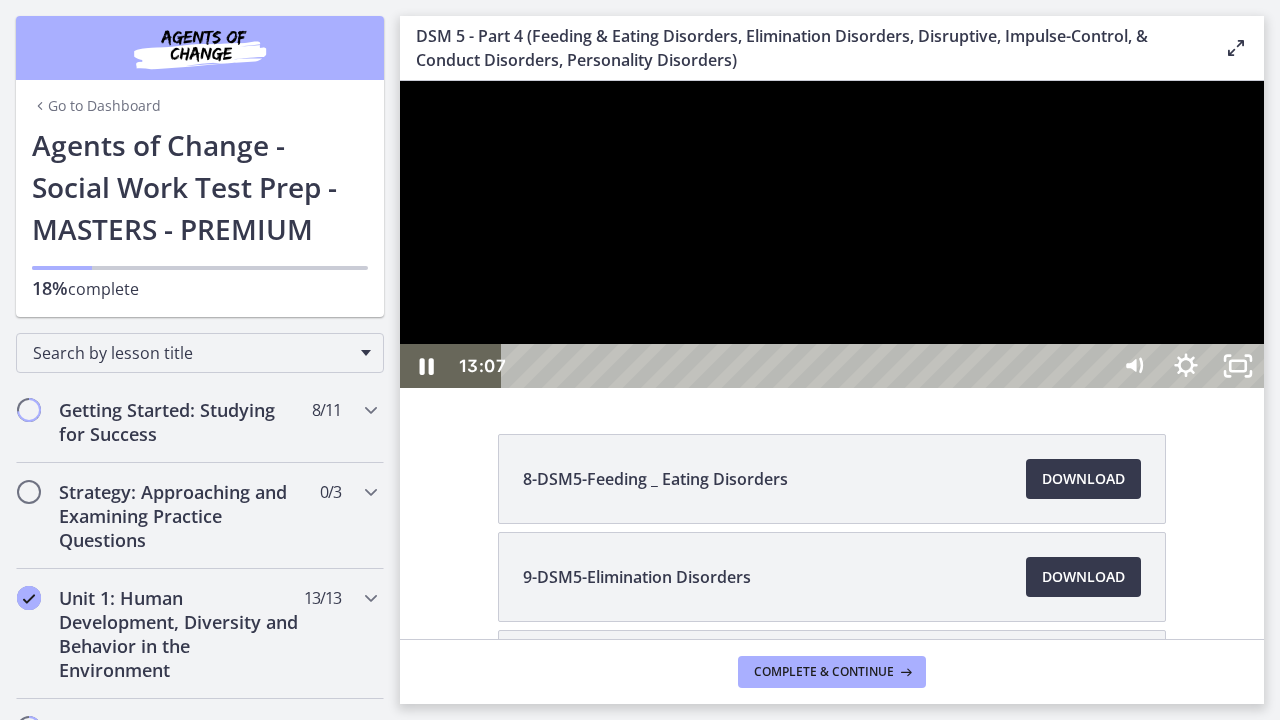 click at bounding box center [832, 234] 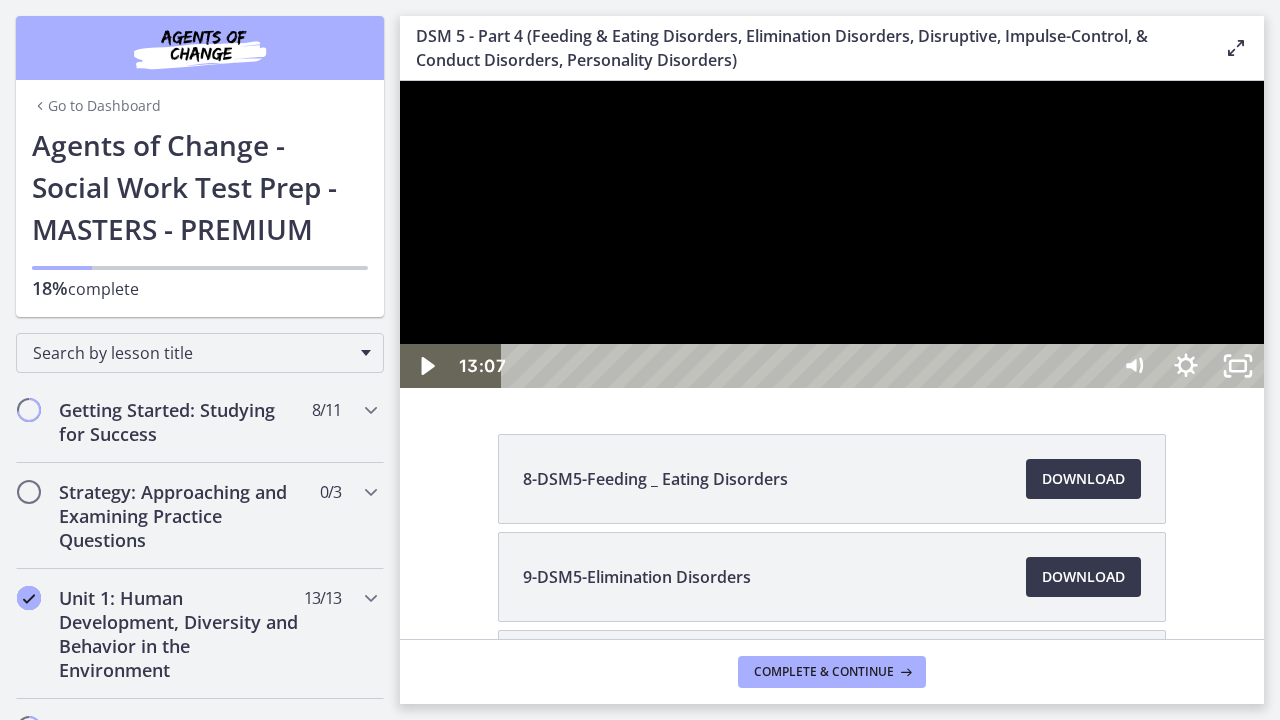 click at bounding box center [832, 234] 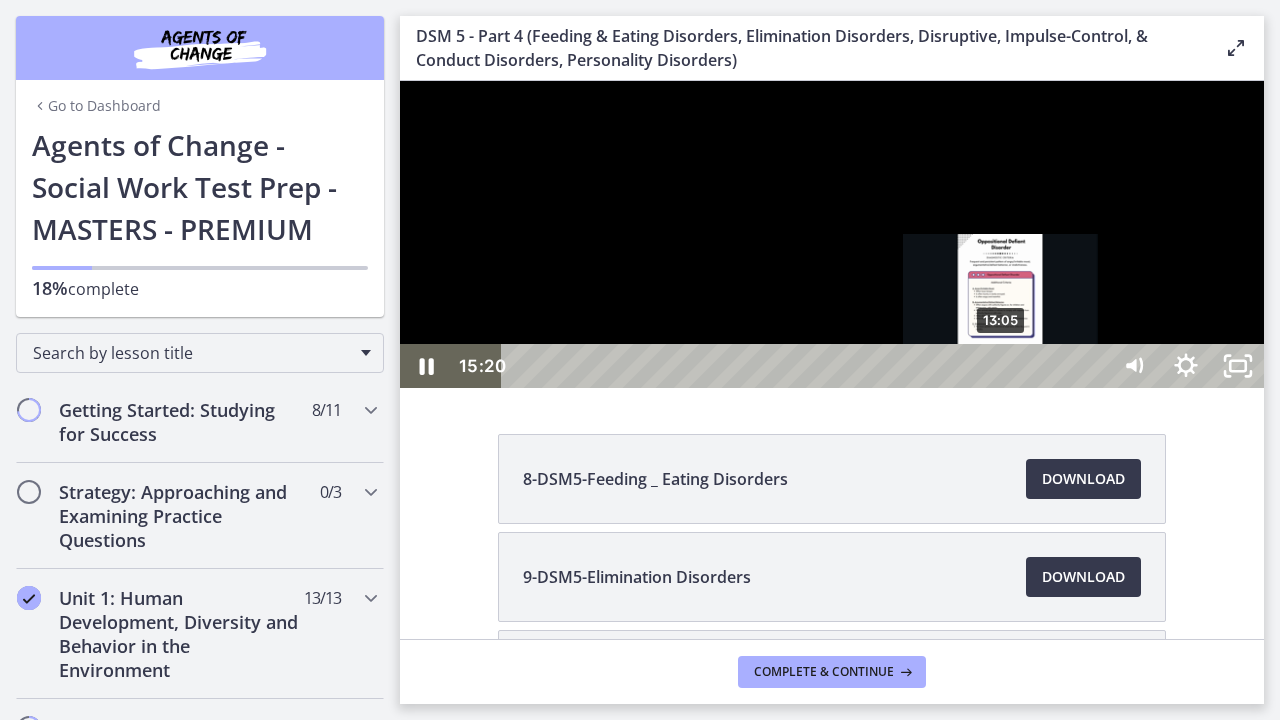 click on "13:05" at bounding box center (807, 366) 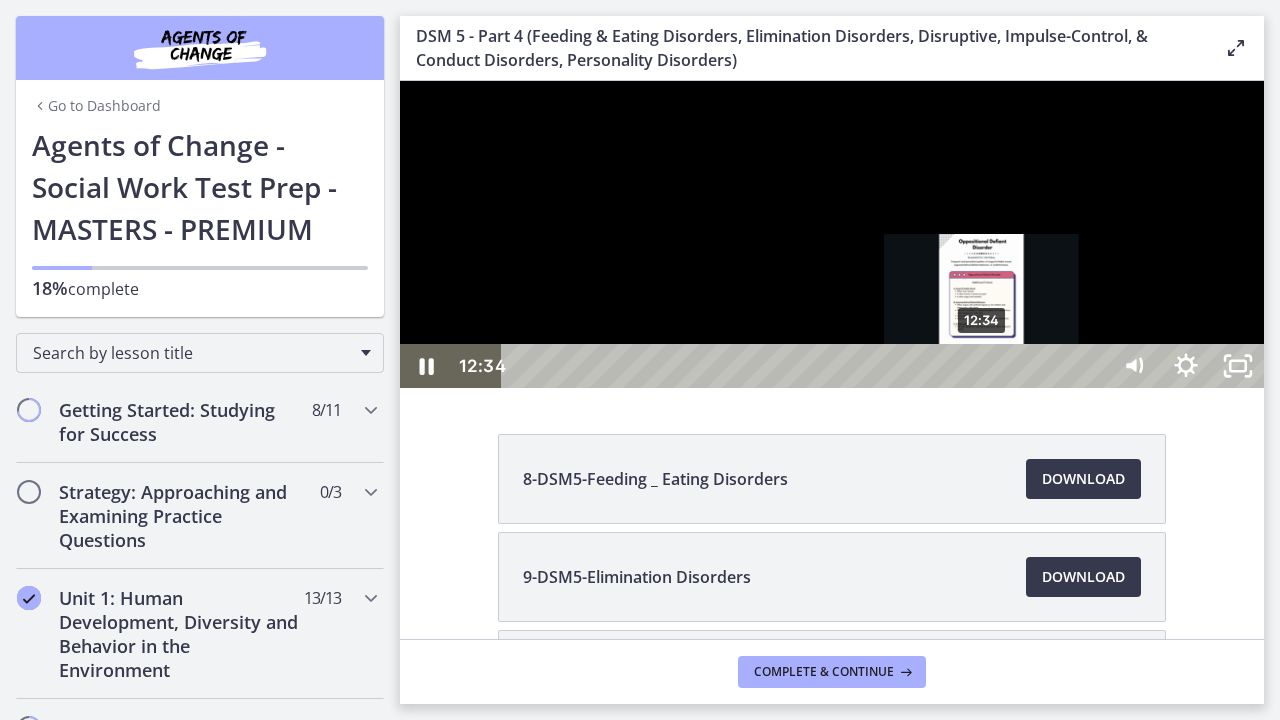 click on "12:34" at bounding box center [807, 366] 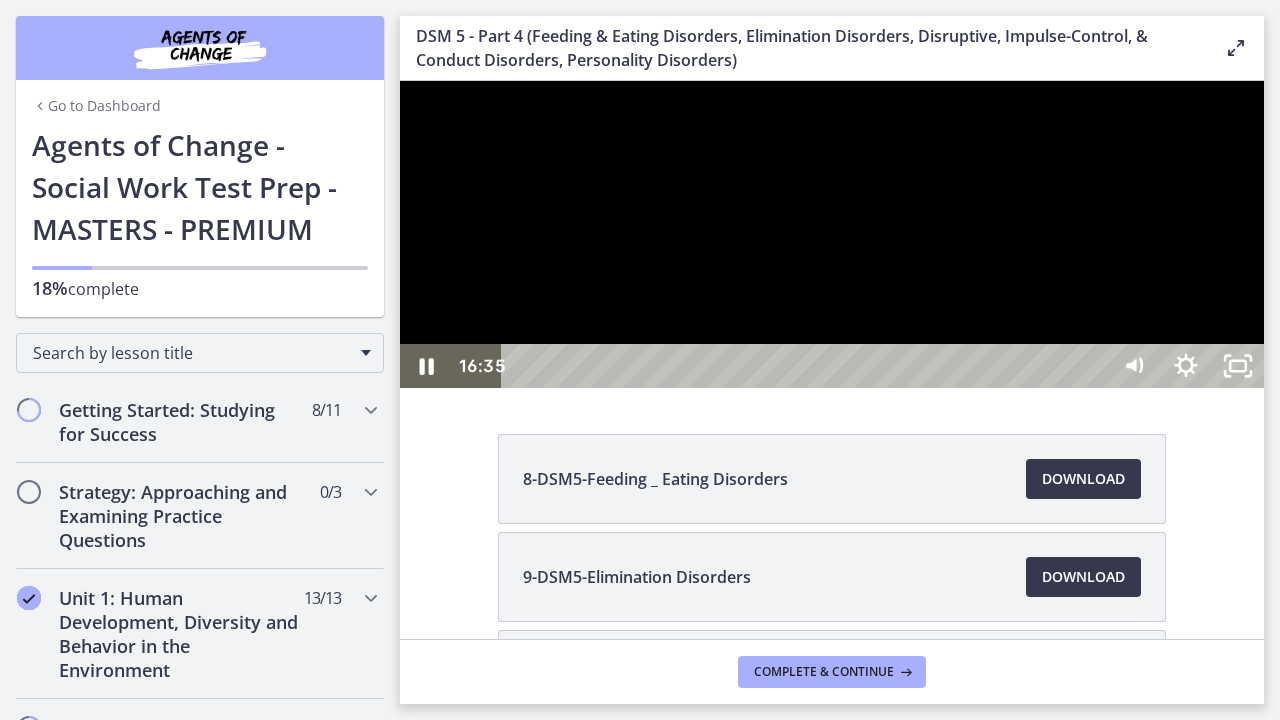 click at bounding box center [832, 234] 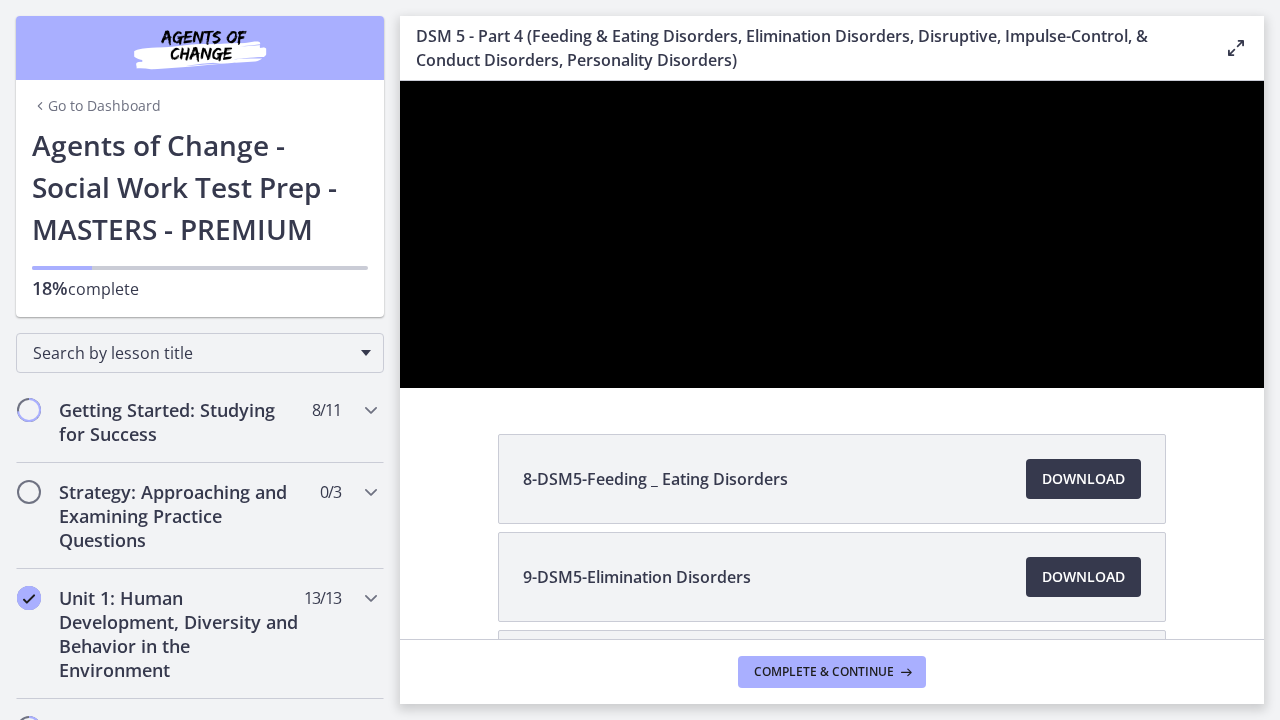 click at bounding box center (832, 234) 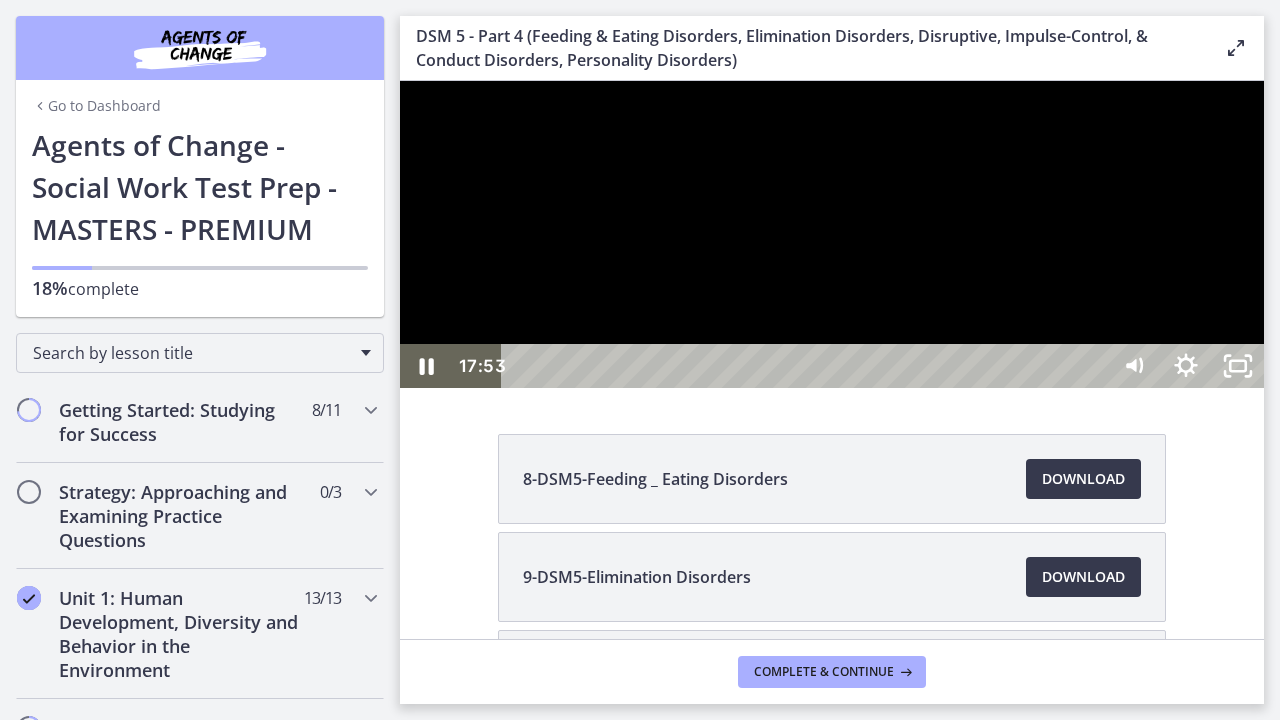 click at bounding box center [832, 234] 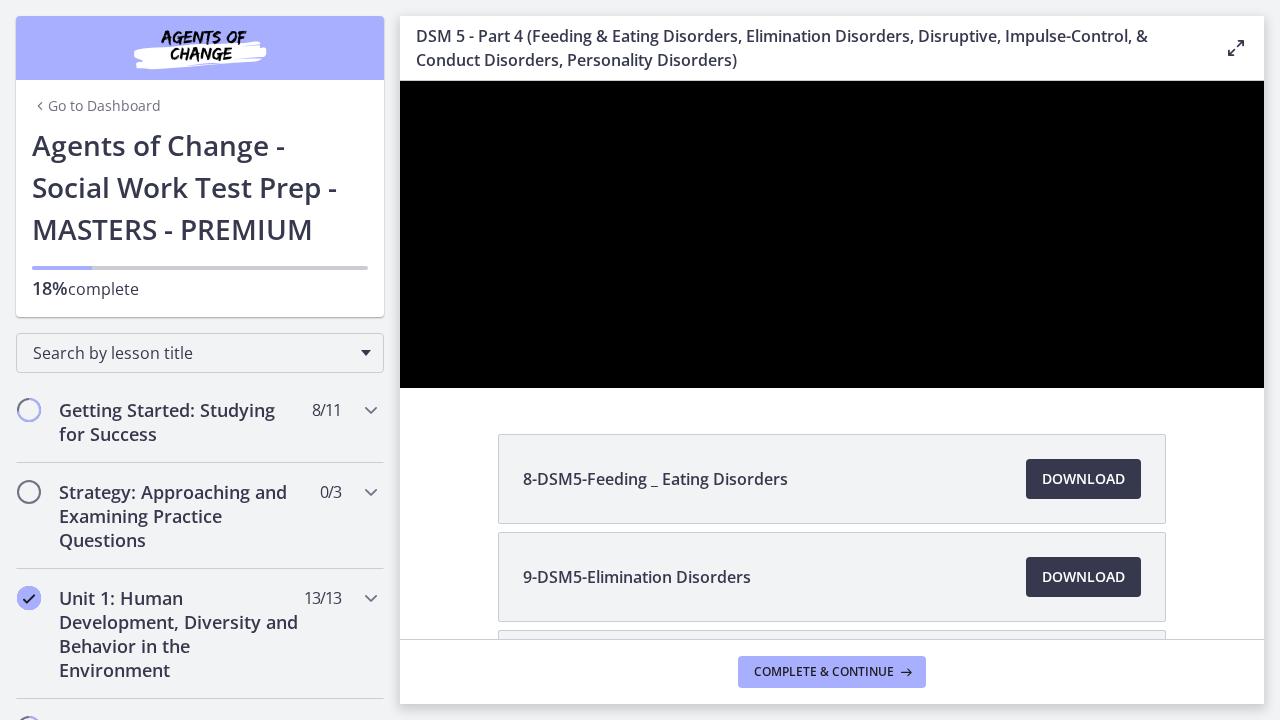 click at bounding box center [832, 234] 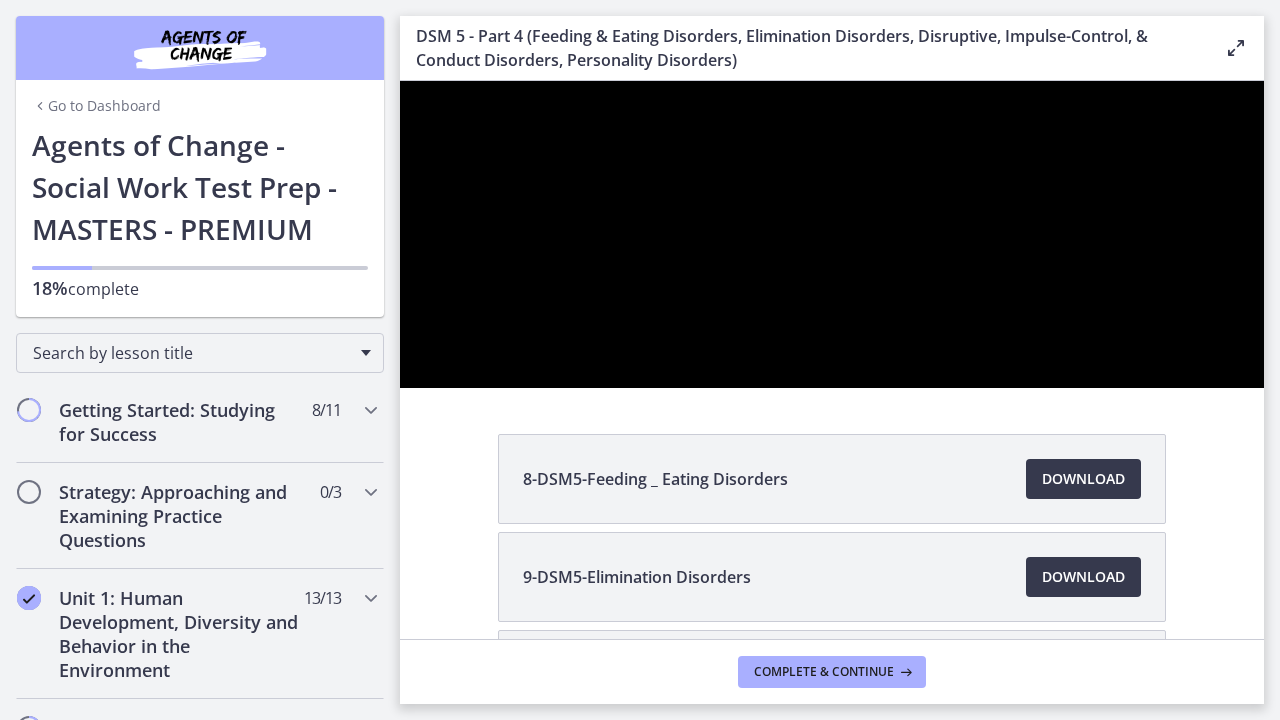 click at bounding box center (832, 234) 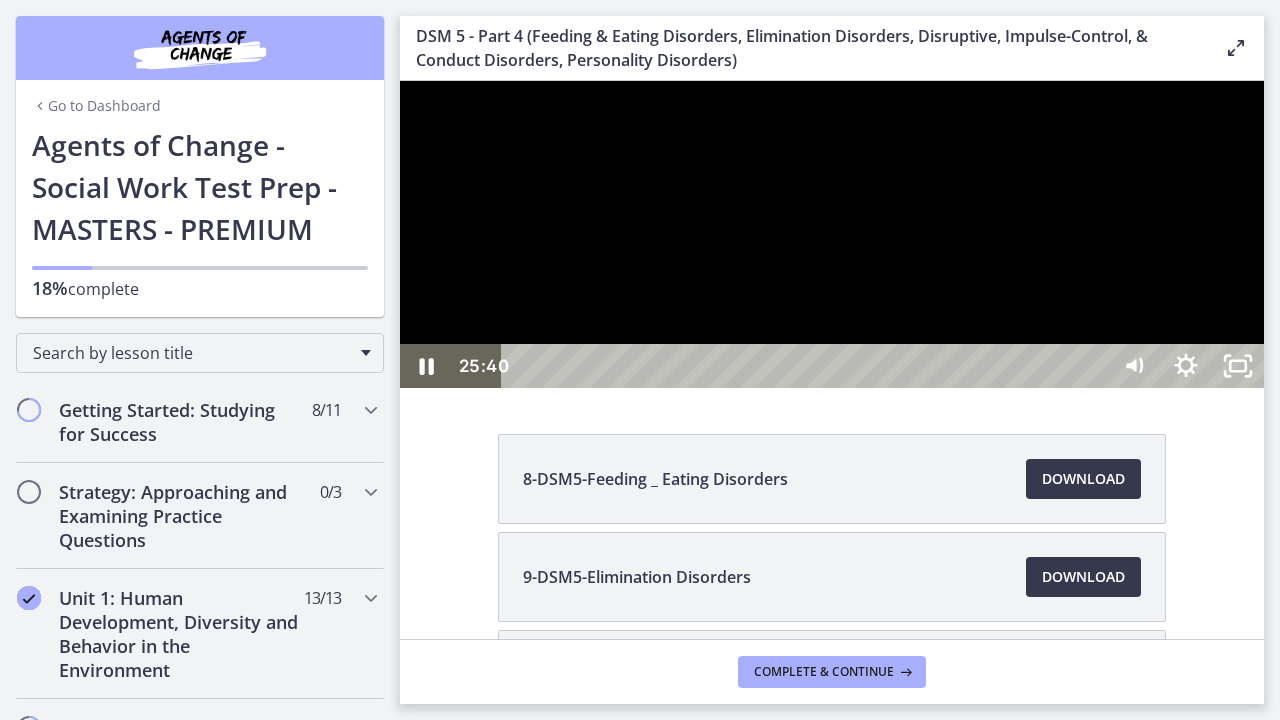 click at bounding box center (832, 234) 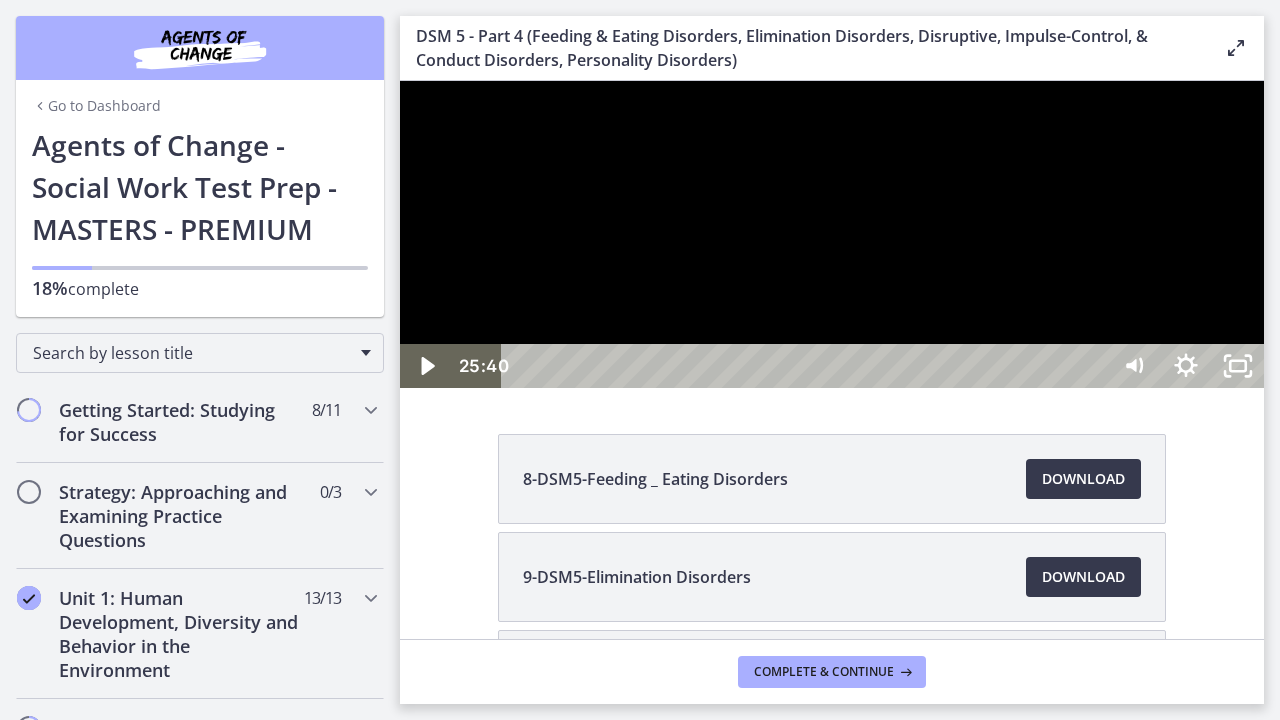 click at bounding box center (832, 234) 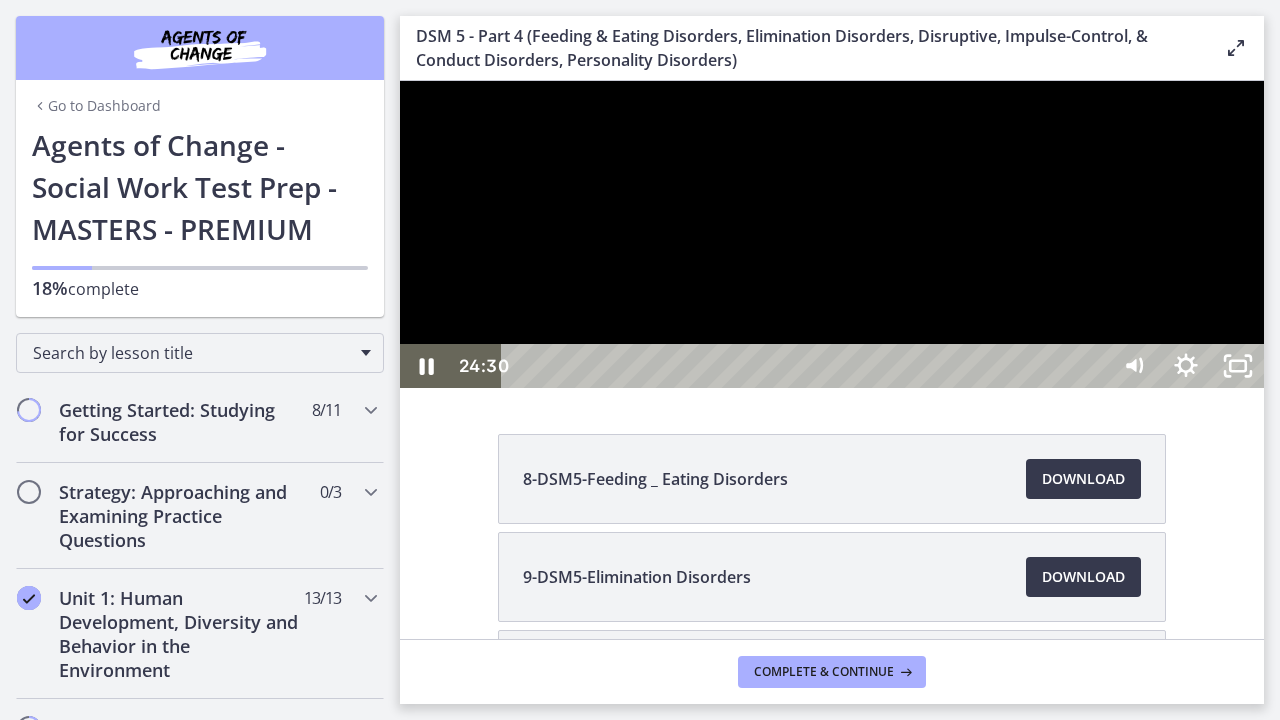 click on "24:30" at bounding box center (807, 366) 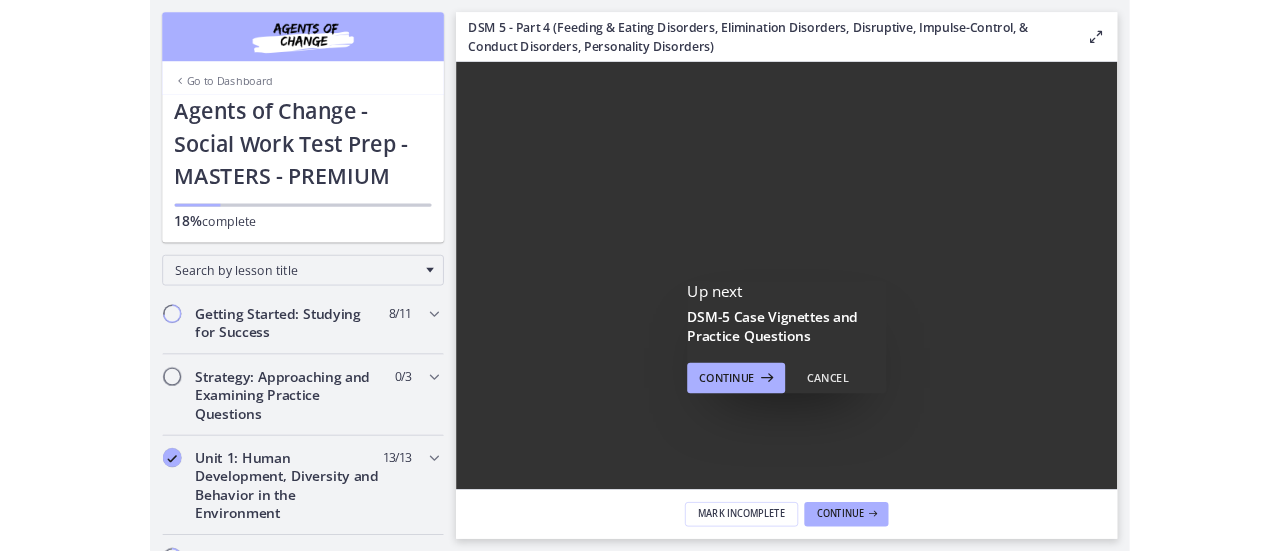 scroll, scrollTop: 0, scrollLeft: 0, axis: both 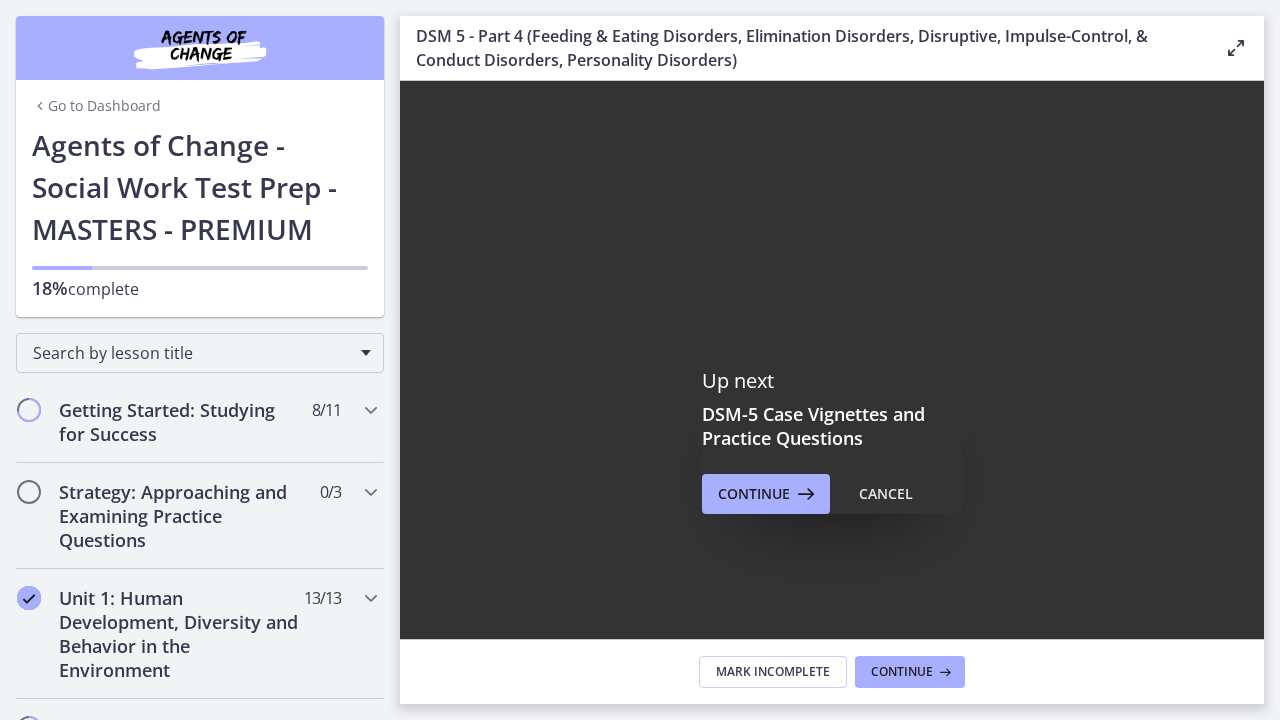 click 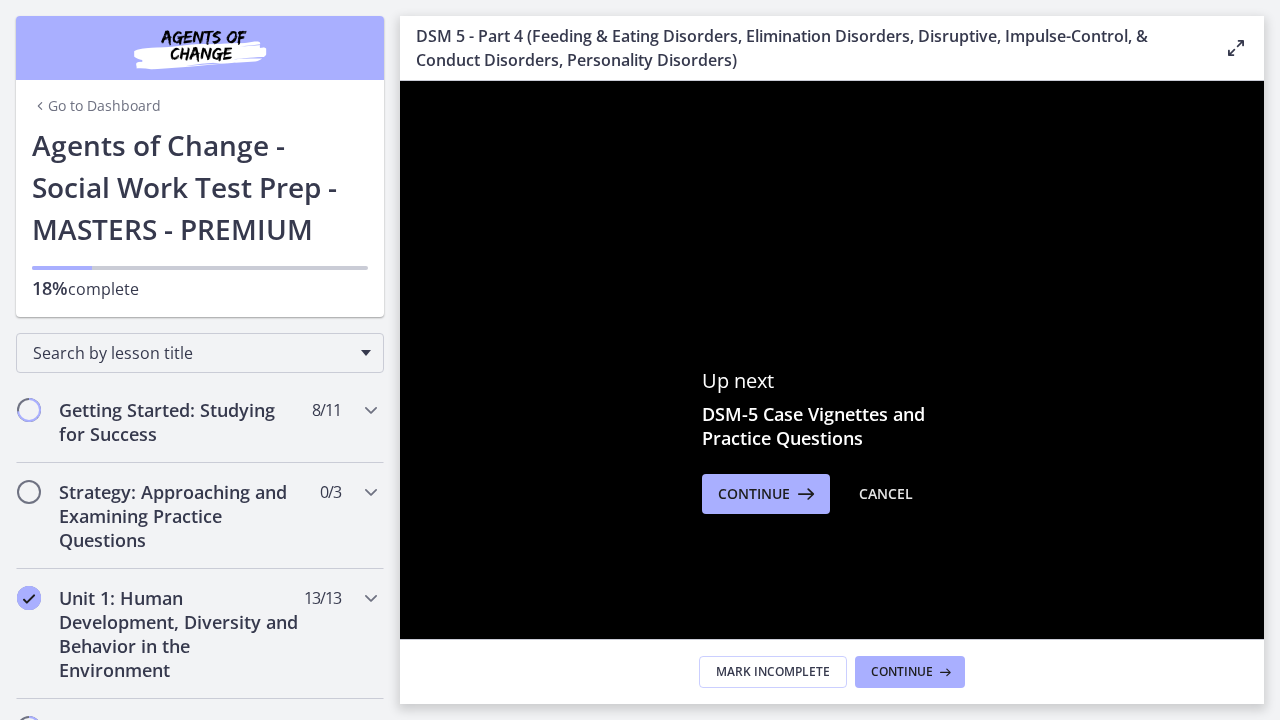 click 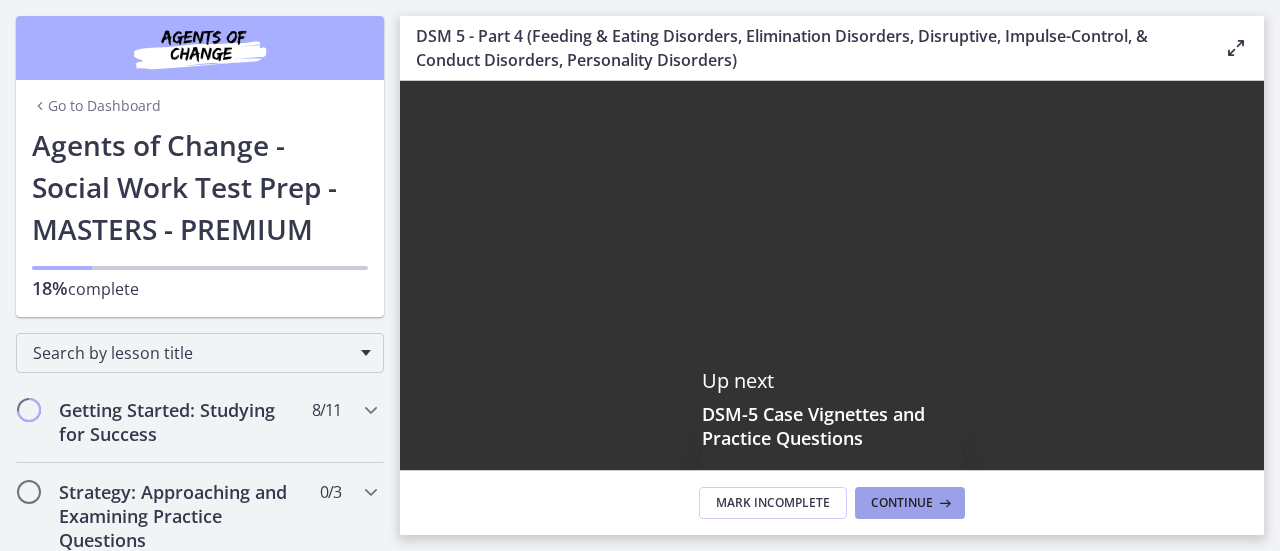 click on "Continue" at bounding box center (902, 503) 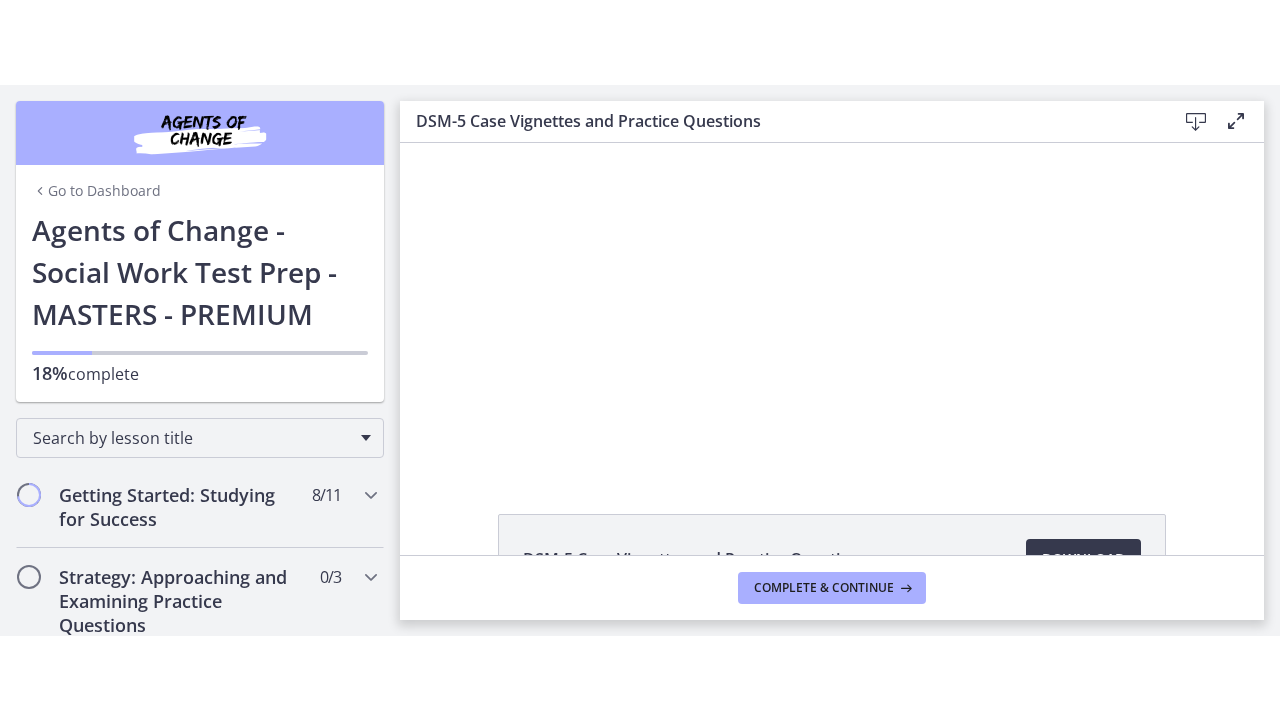 scroll, scrollTop: 0, scrollLeft: 0, axis: both 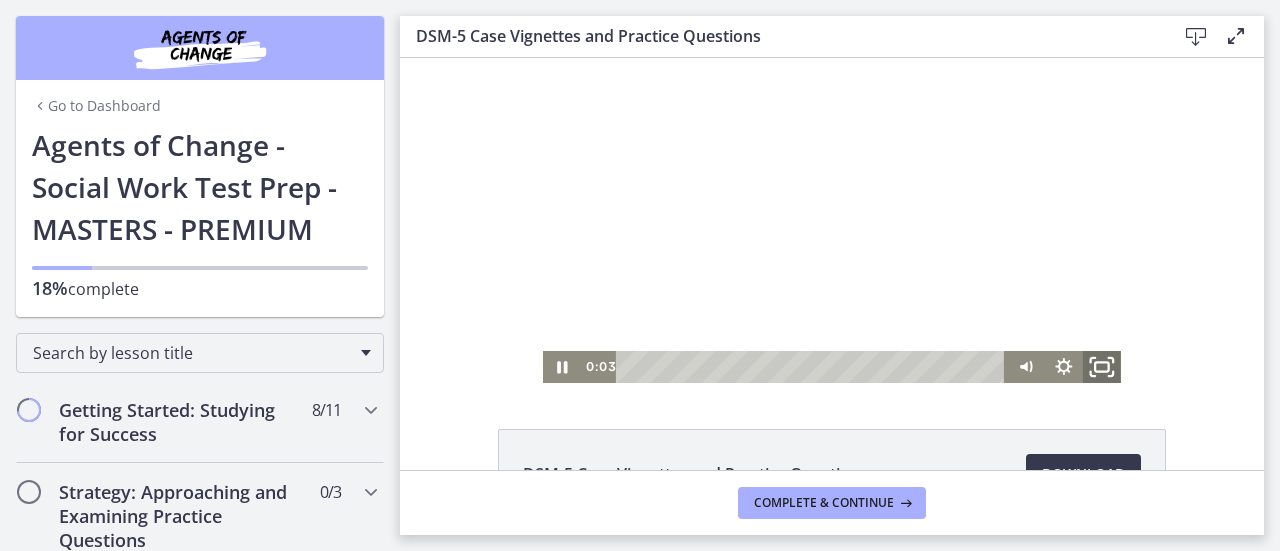 click 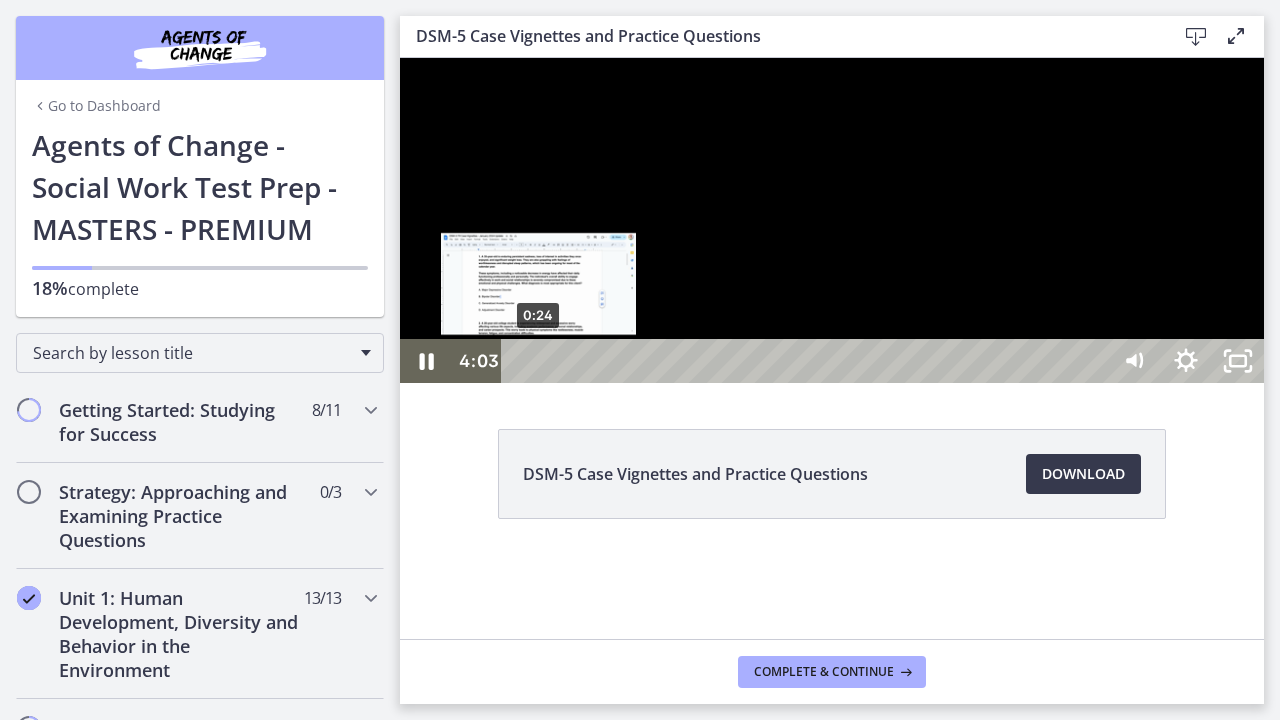 click on "0:24" at bounding box center (807, 361) 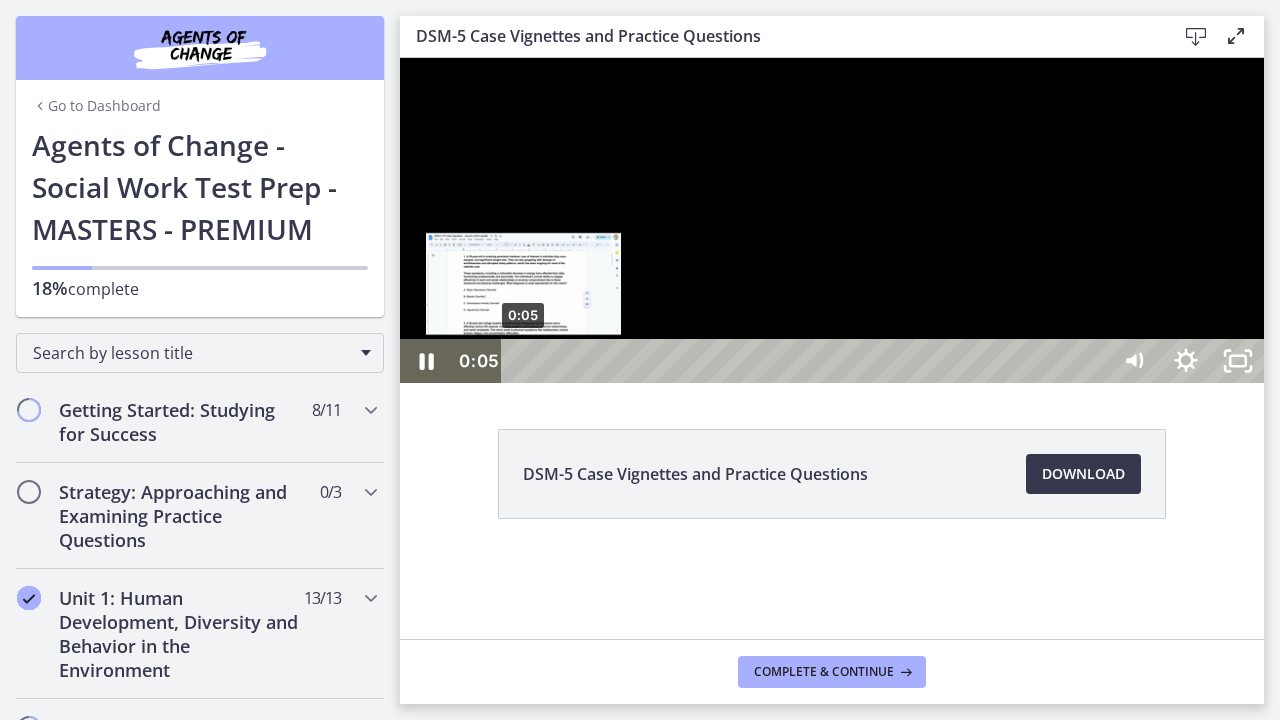 click on "0:05" at bounding box center [807, 361] 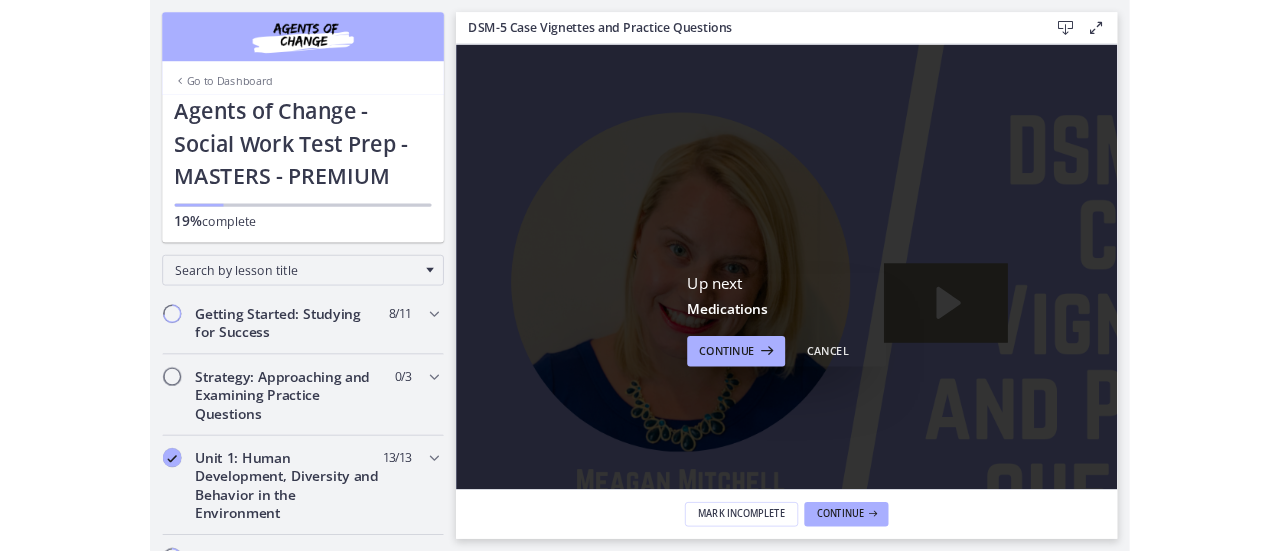 scroll, scrollTop: 0, scrollLeft: 0, axis: both 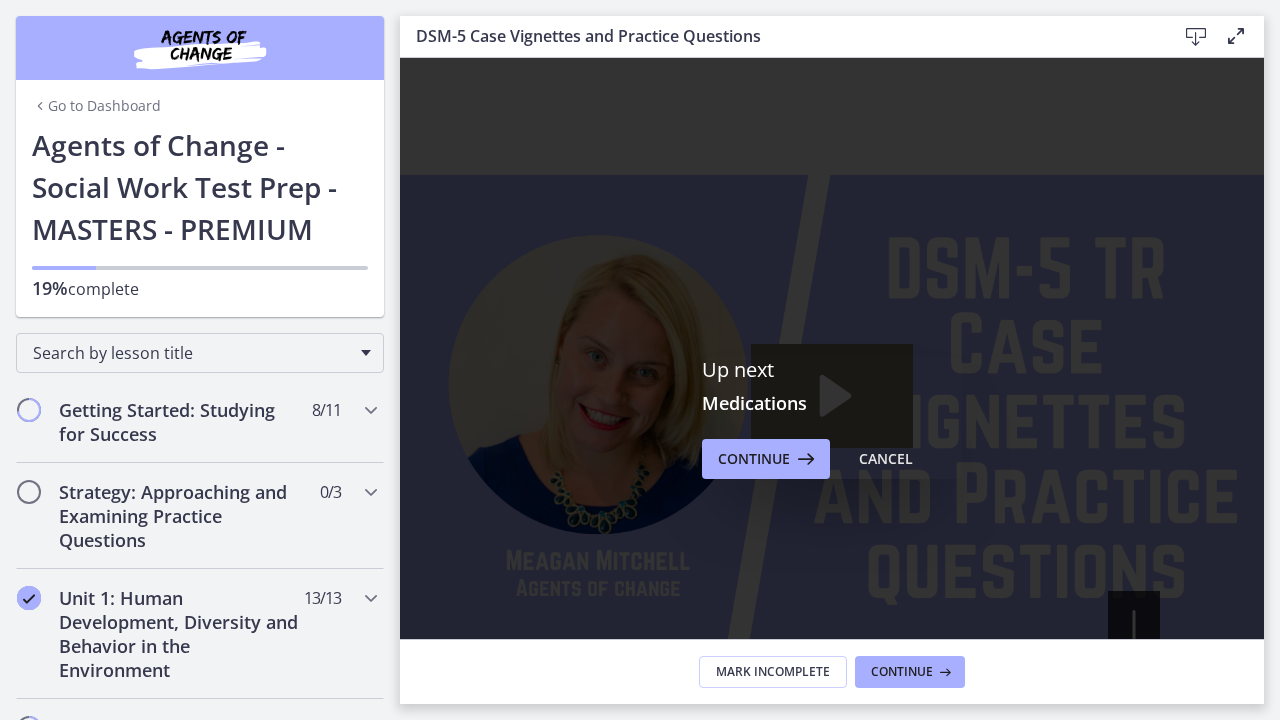click 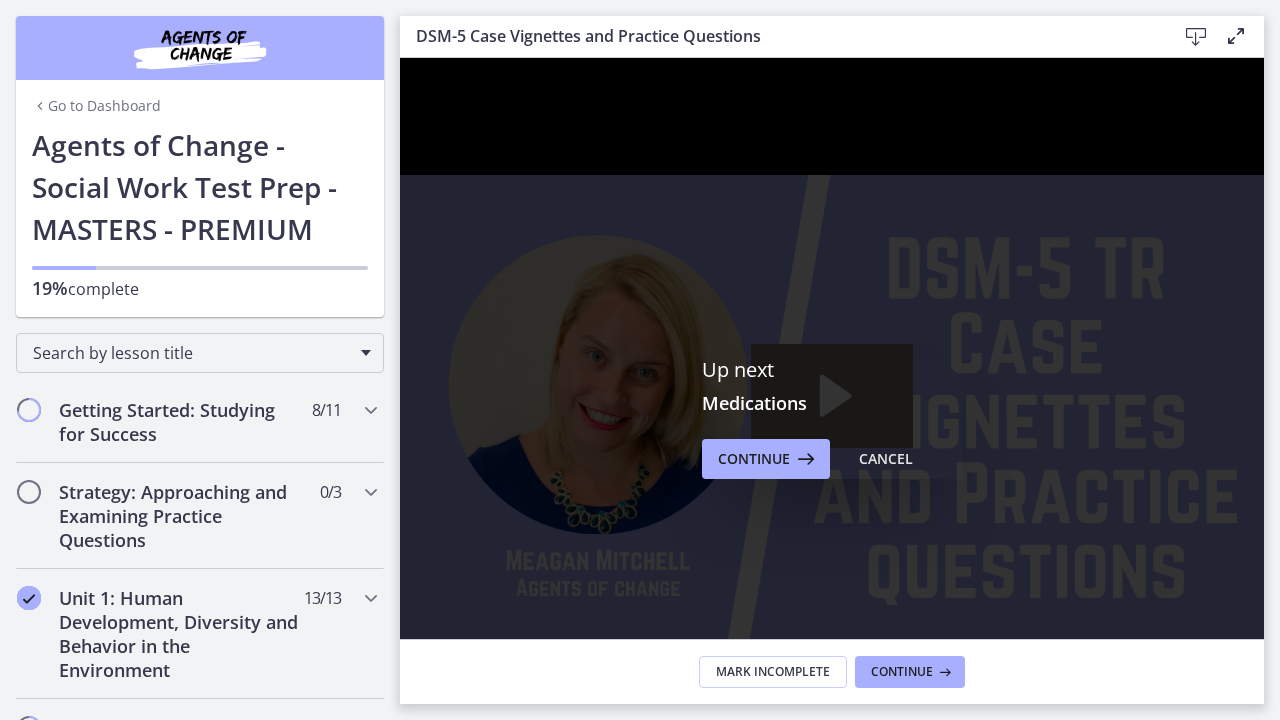 click 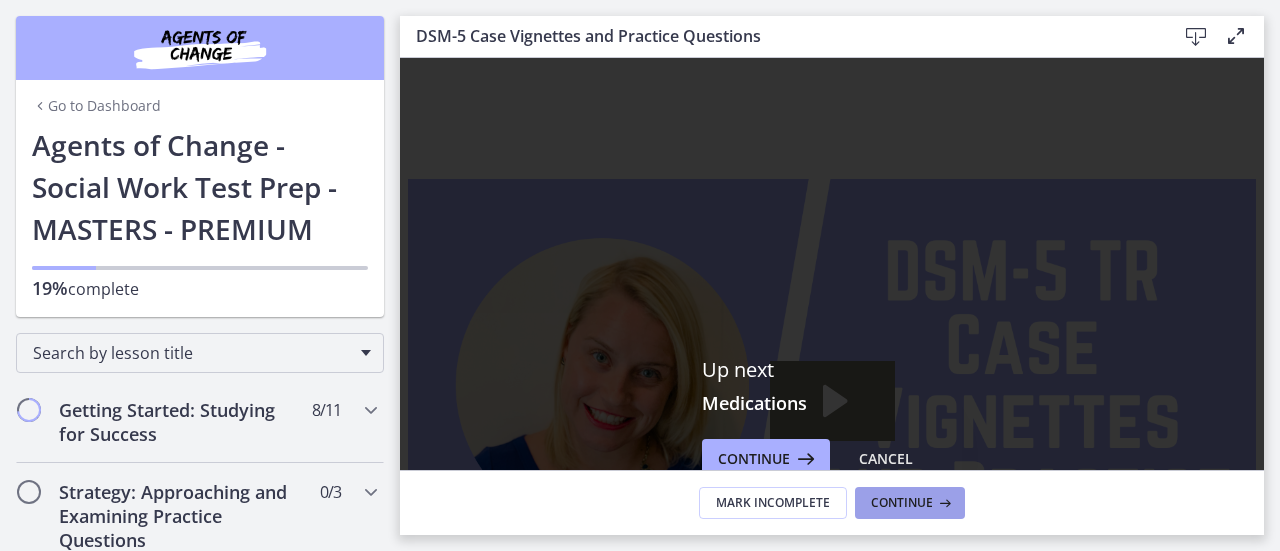 click on "Continue" at bounding box center [902, 503] 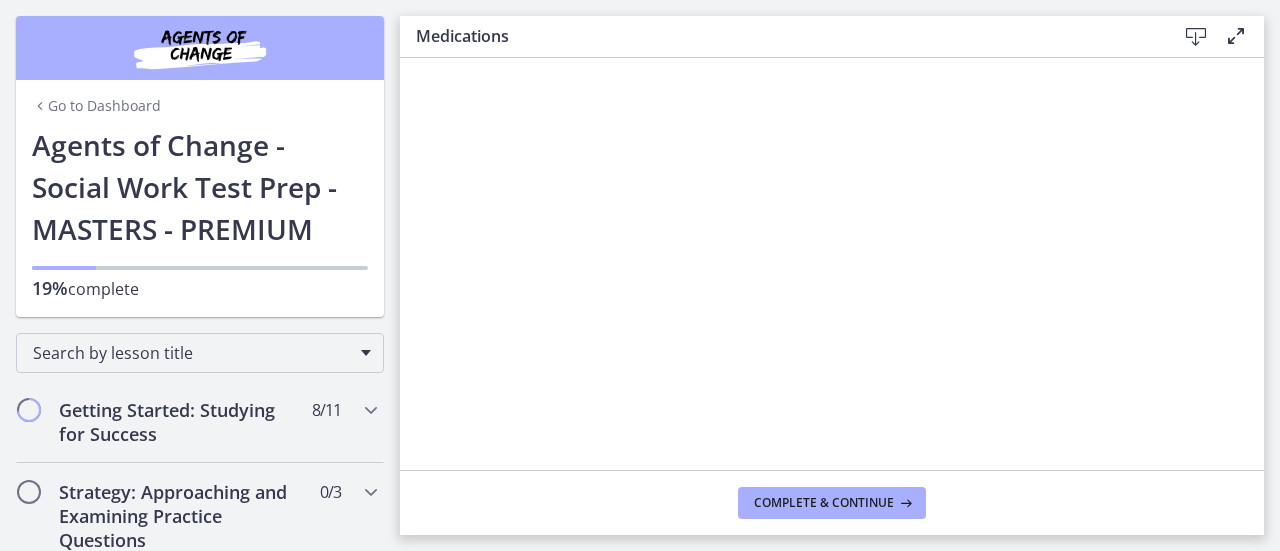 click on "Go to Dashboard
Go to Dashboard
Agents of Change - Social Work Test Prep - MASTERS - PREMIUM
19%  complete" at bounding box center [200, 158] 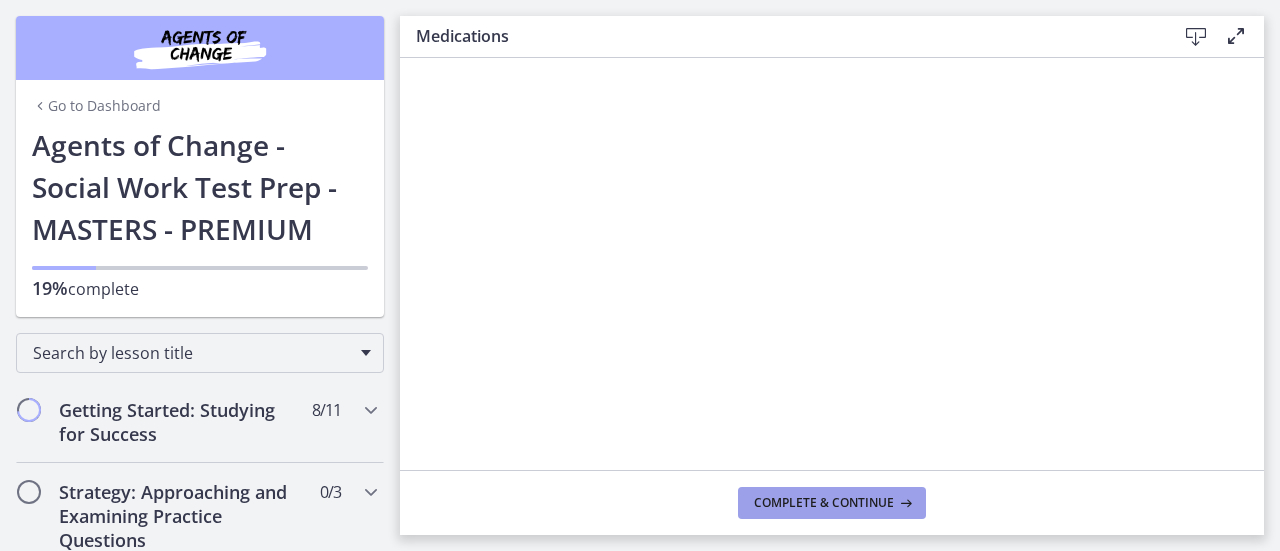 click on "Complete & continue" at bounding box center [824, 503] 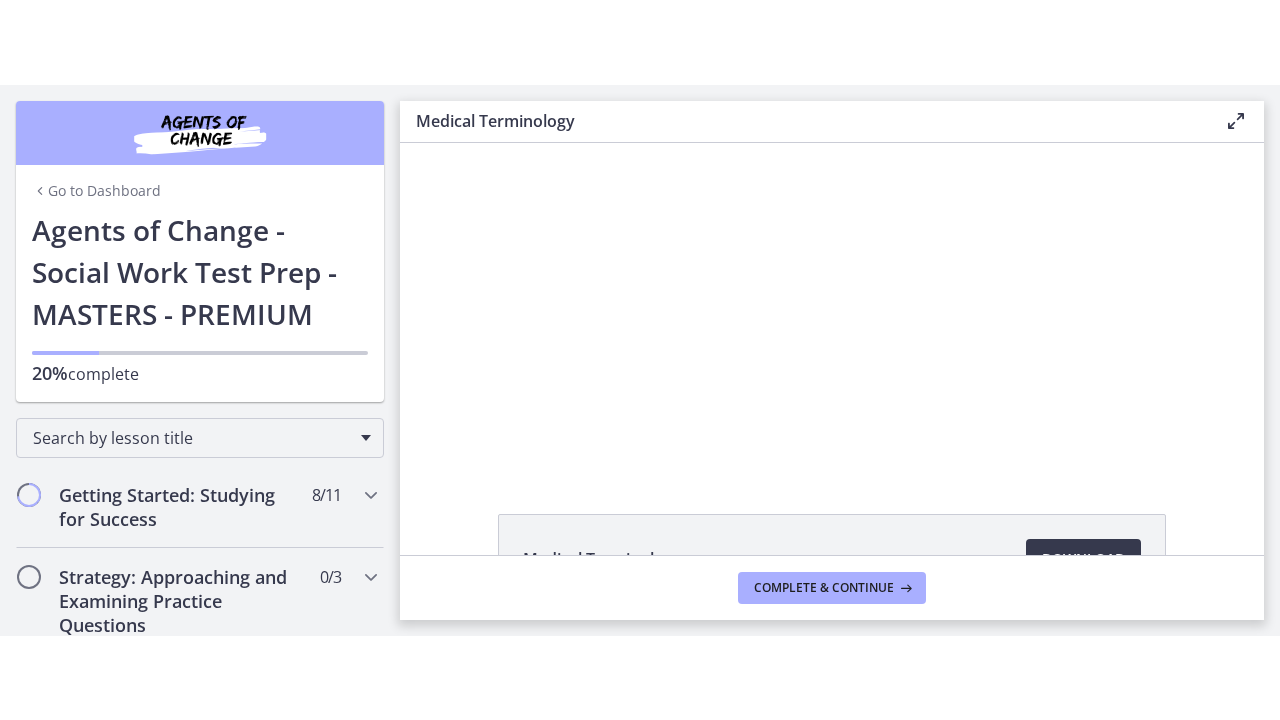 scroll, scrollTop: 0, scrollLeft: 0, axis: both 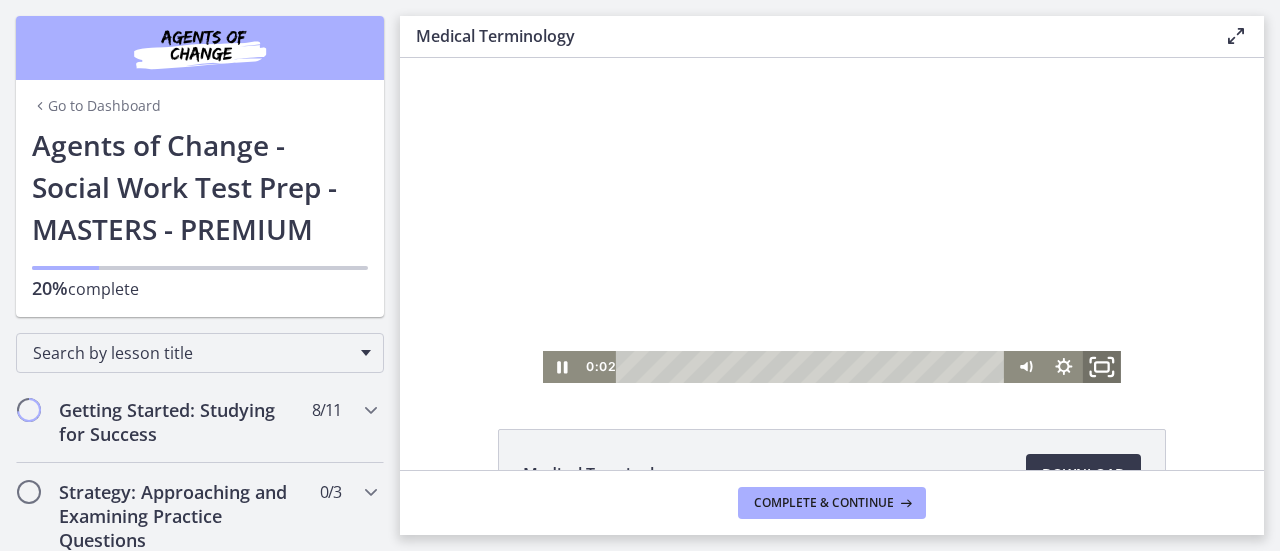 click 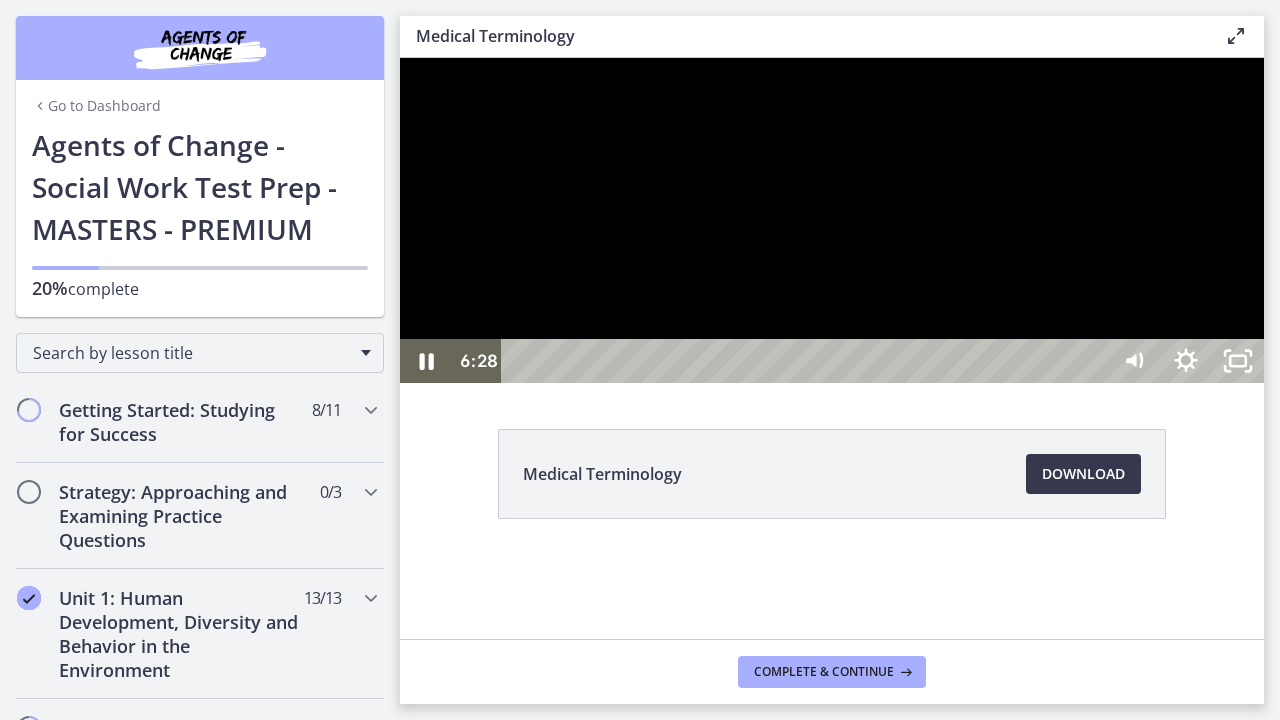 click at bounding box center (832, 220) 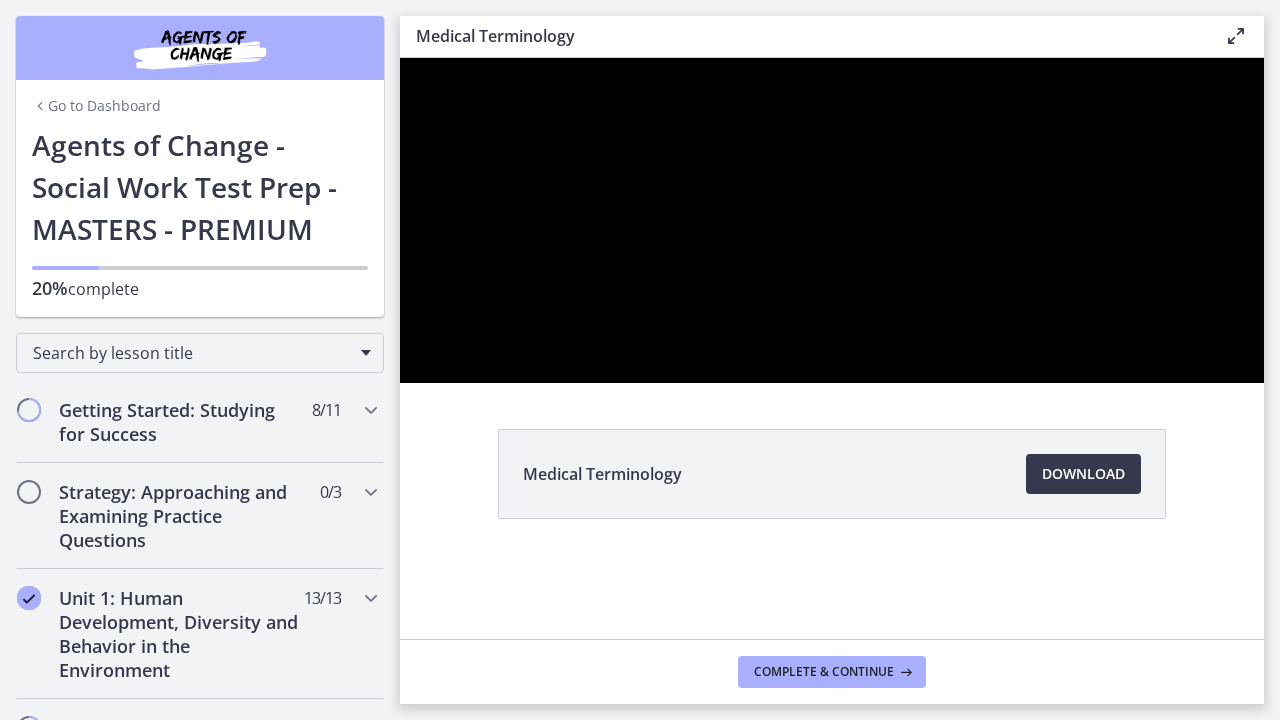 click at bounding box center [832, 220] 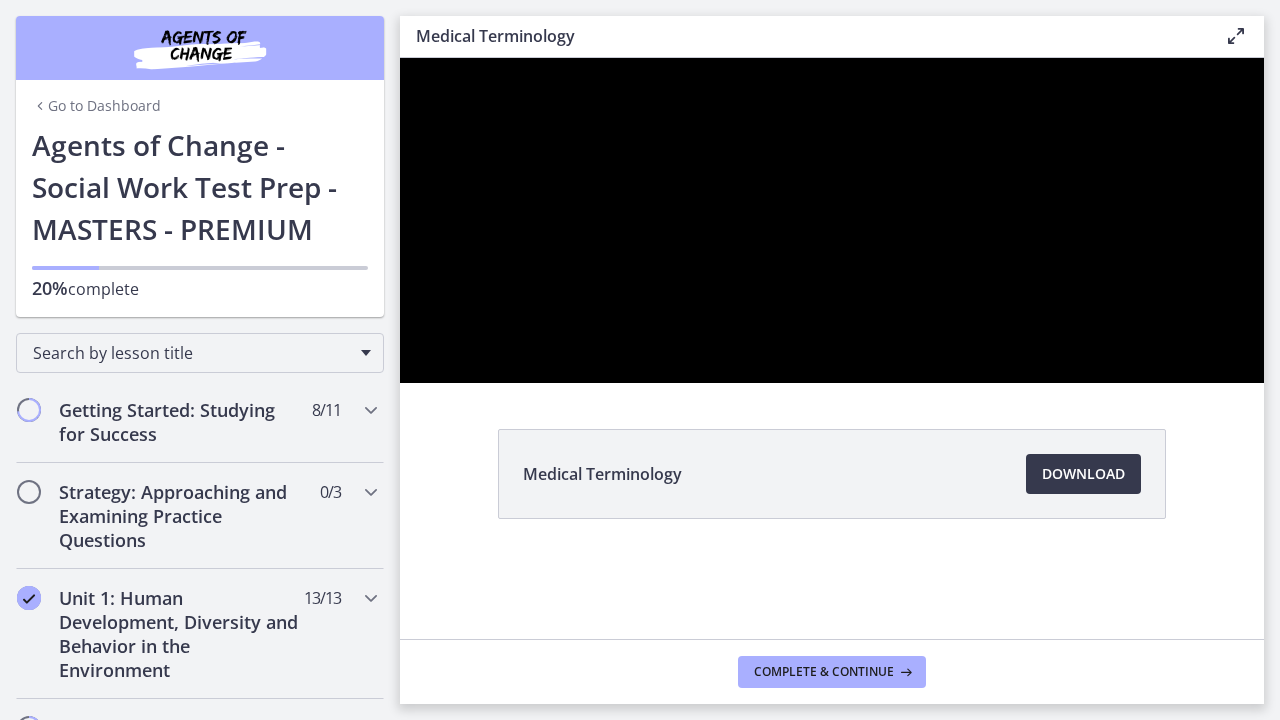type 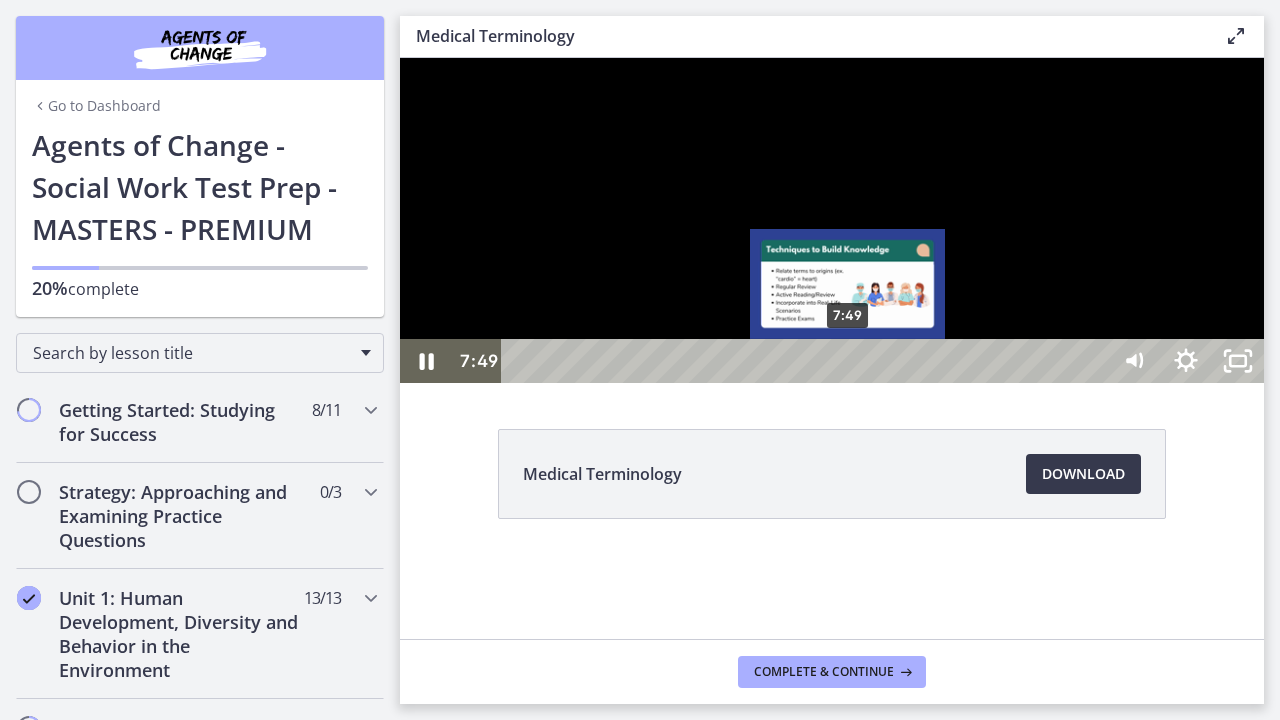 click on "7:49" at bounding box center (807, 361) 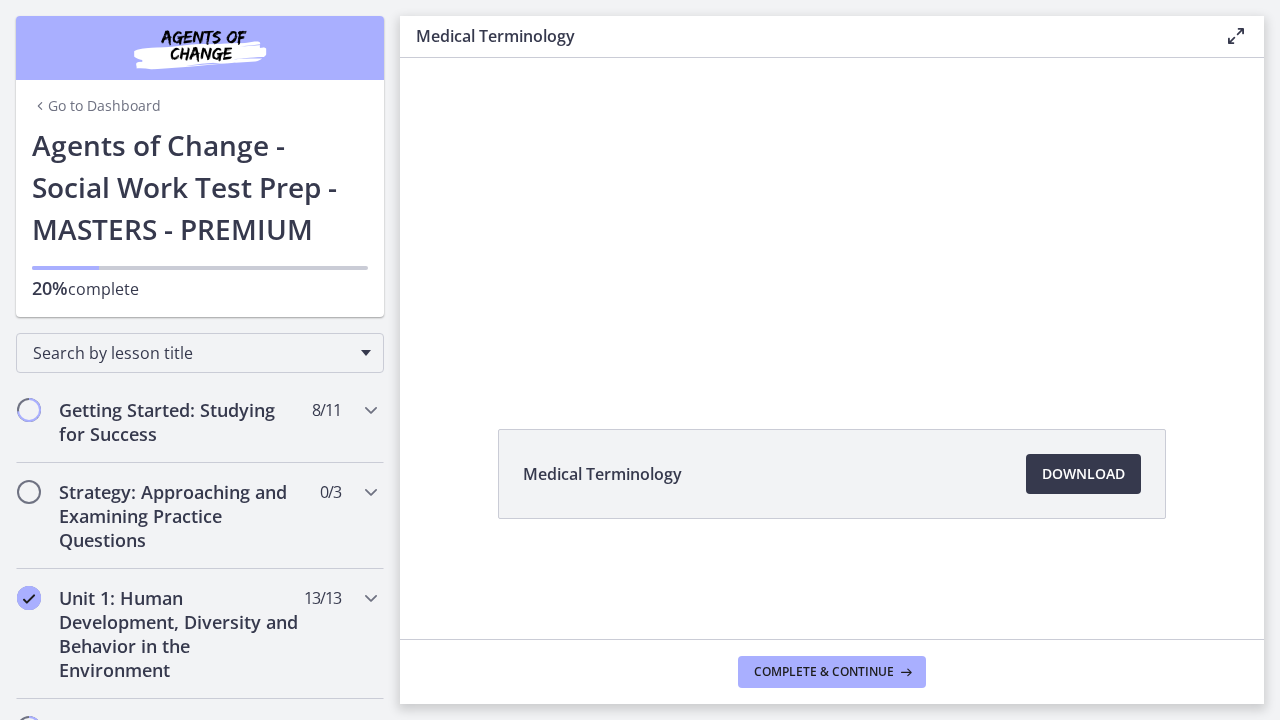 scroll, scrollTop: 0, scrollLeft: 0, axis: both 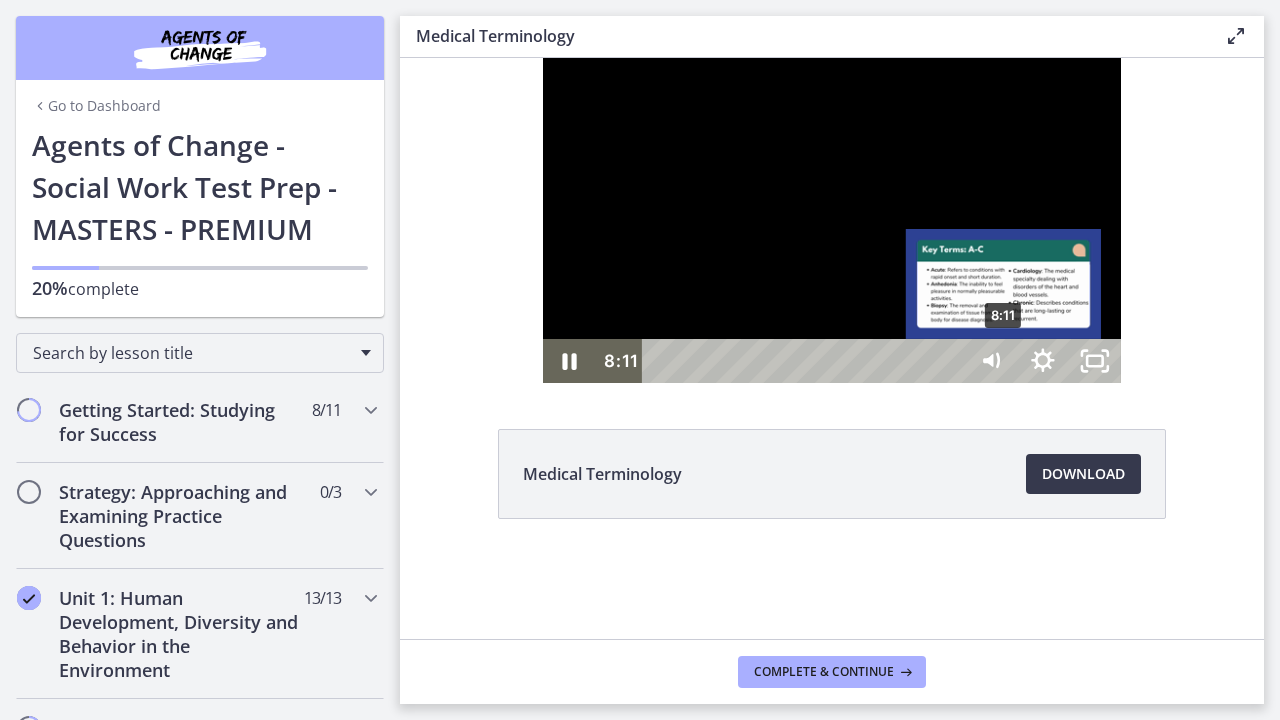 click on "8:11" at bounding box center [806, 361] 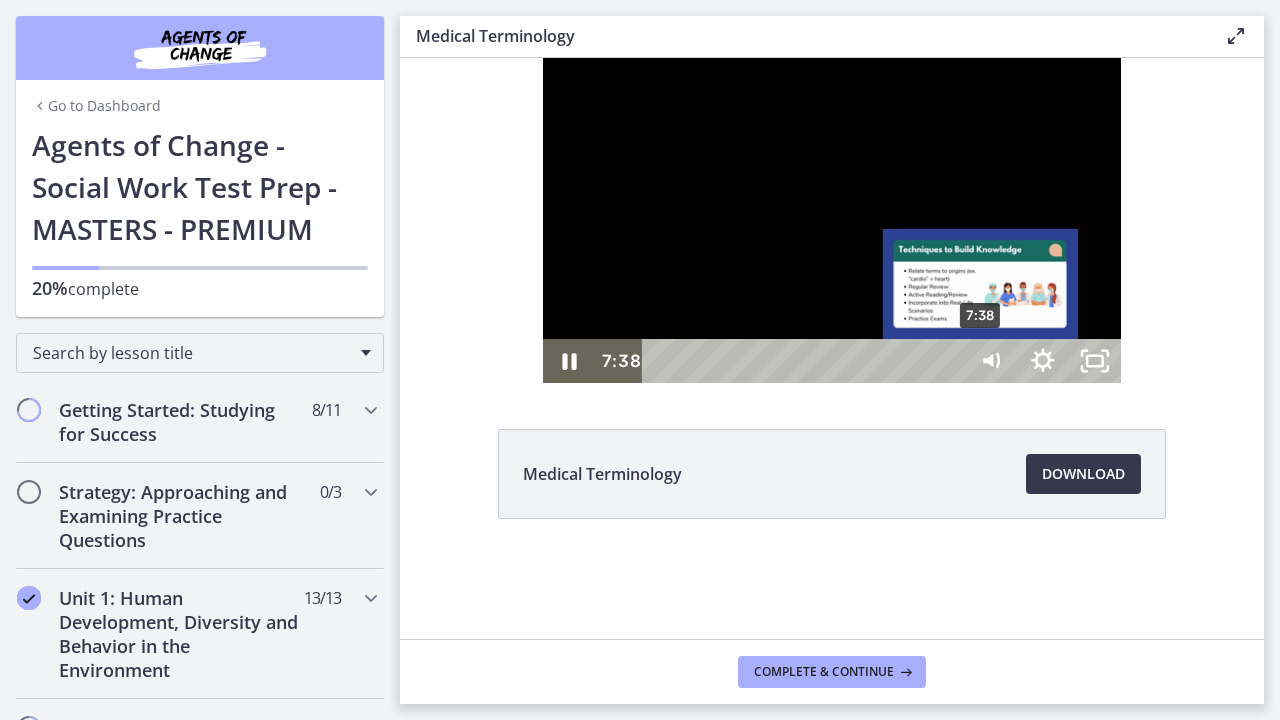 click on "7:38" at bounding box center [806, 361] 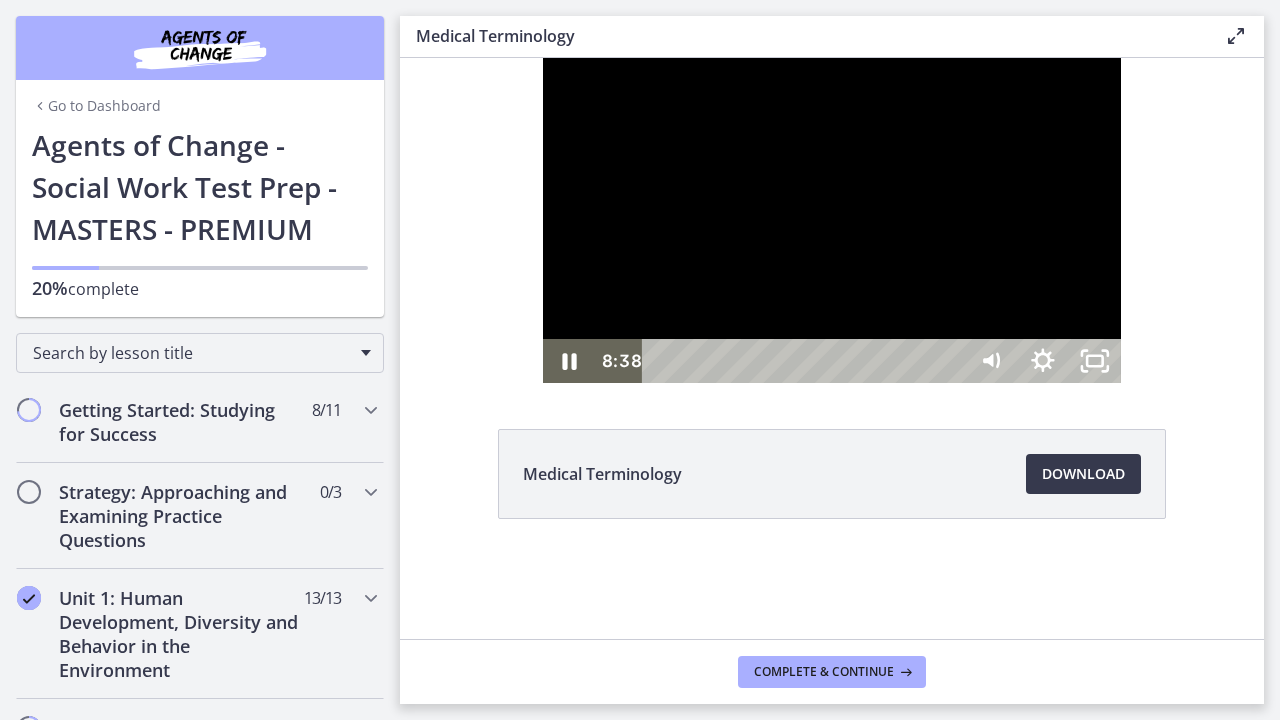click at bounding box center (832, 220) 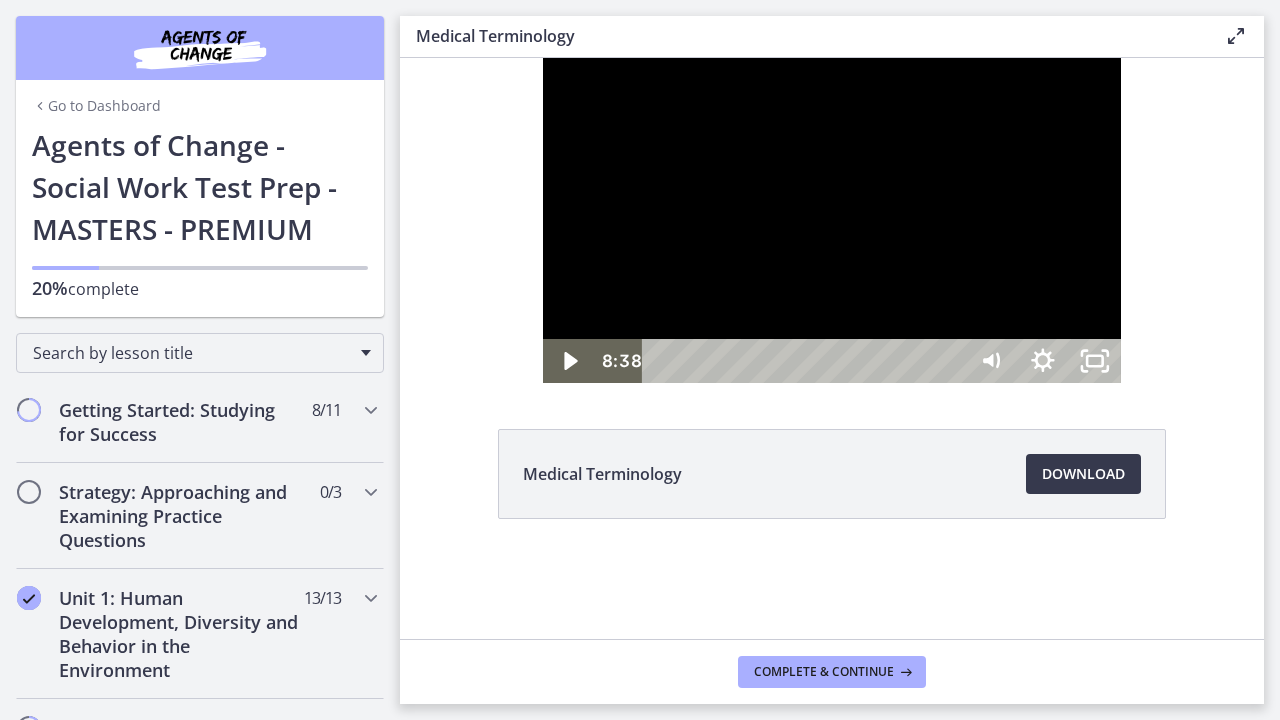 click at bounding box center (832, 220) 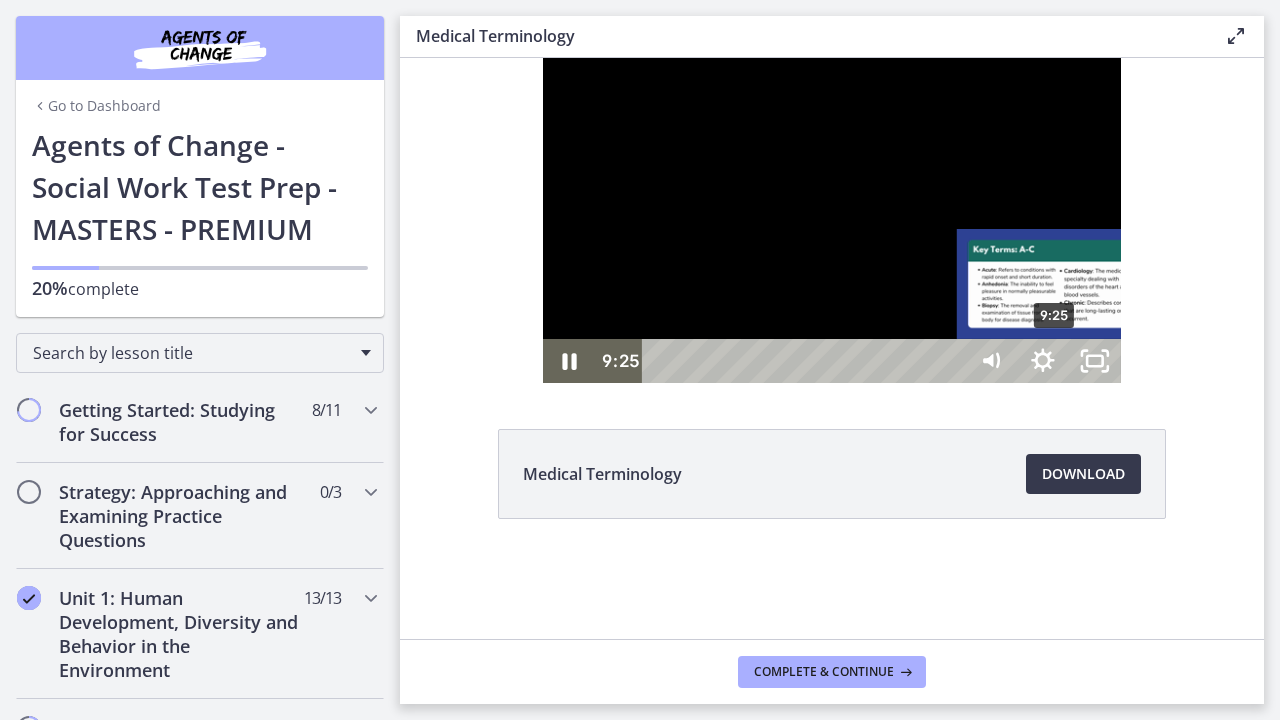 click at bounding box center (1054, 361) 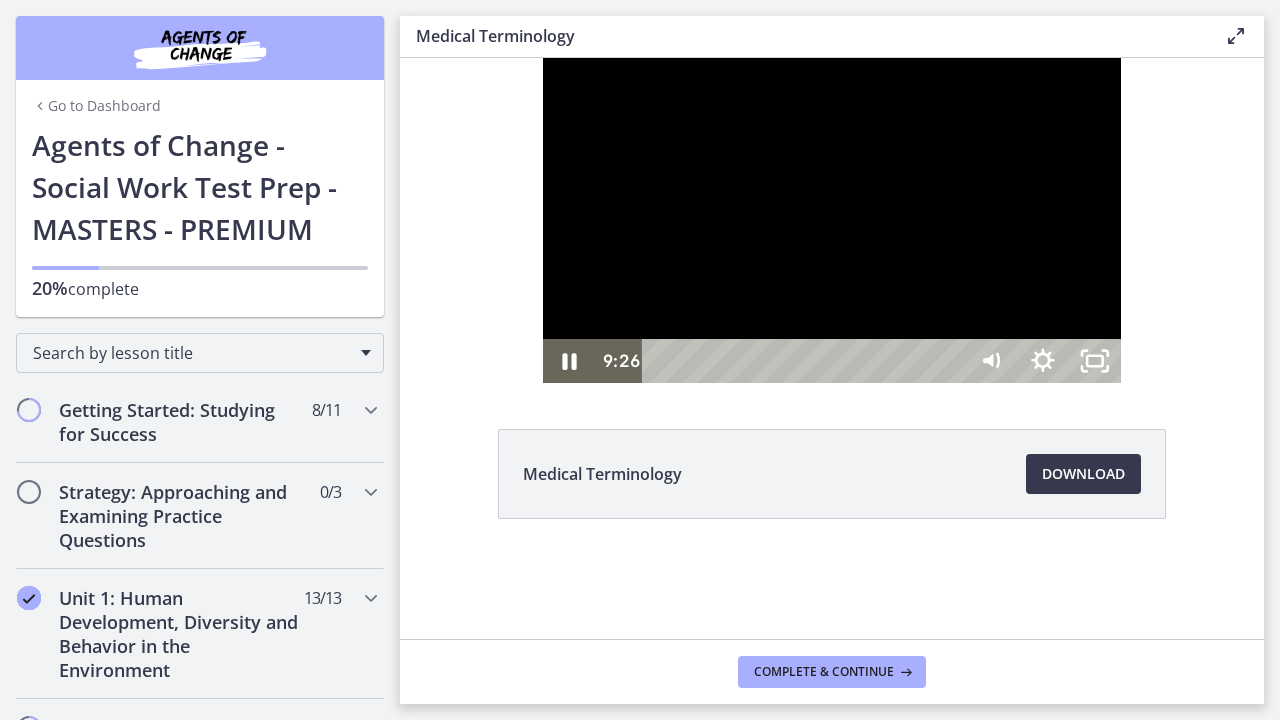 click at bounding box center (832, 220) 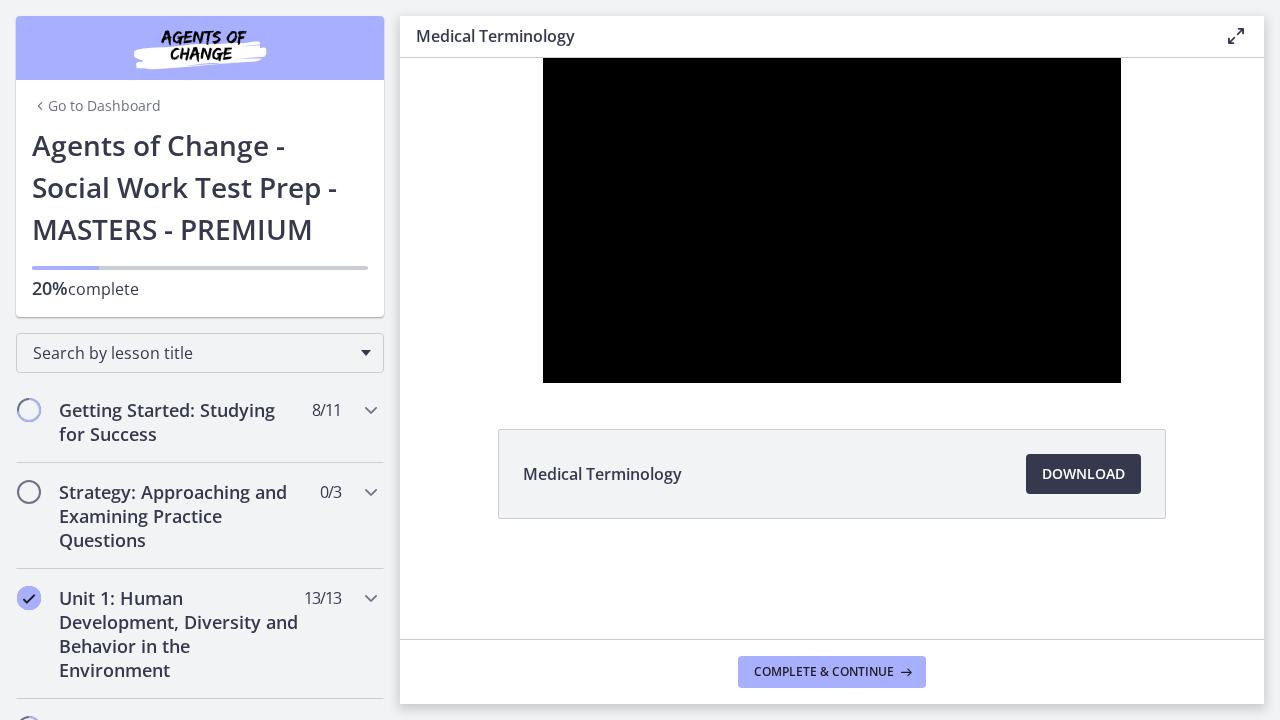 click at bounding box center (832, 220) 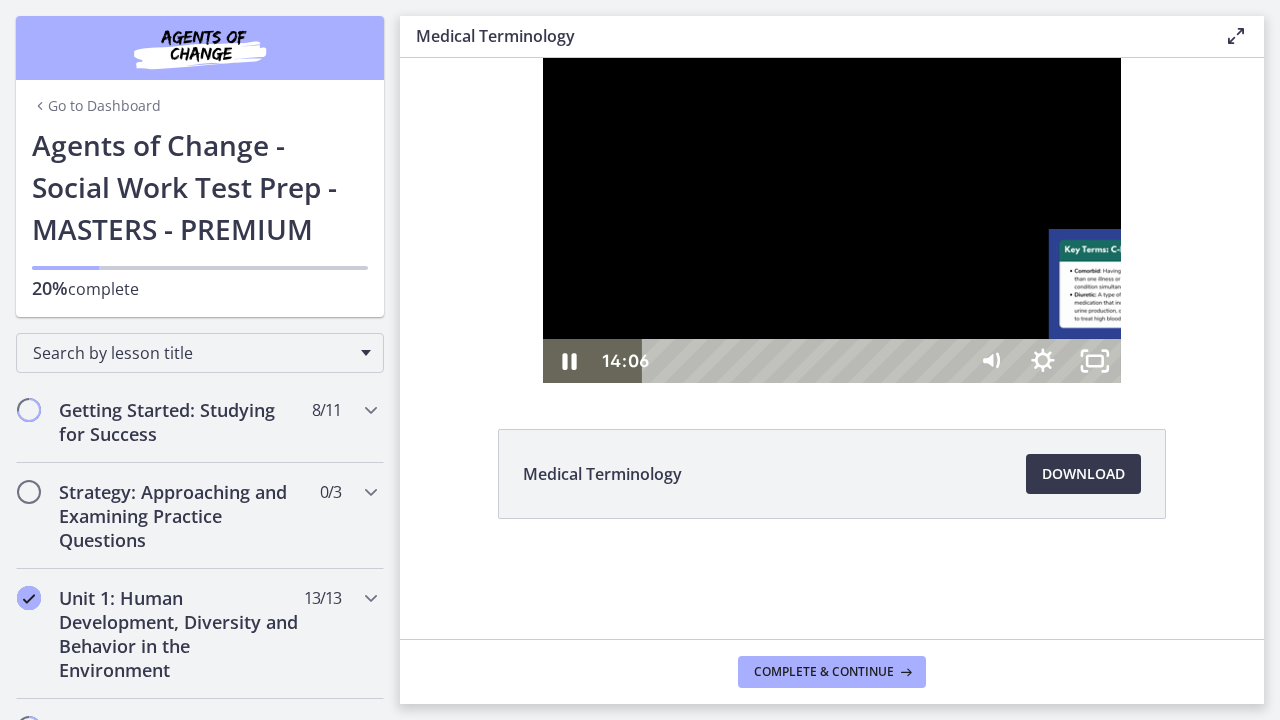 click on "11:37" at bounding box center [806, 361] 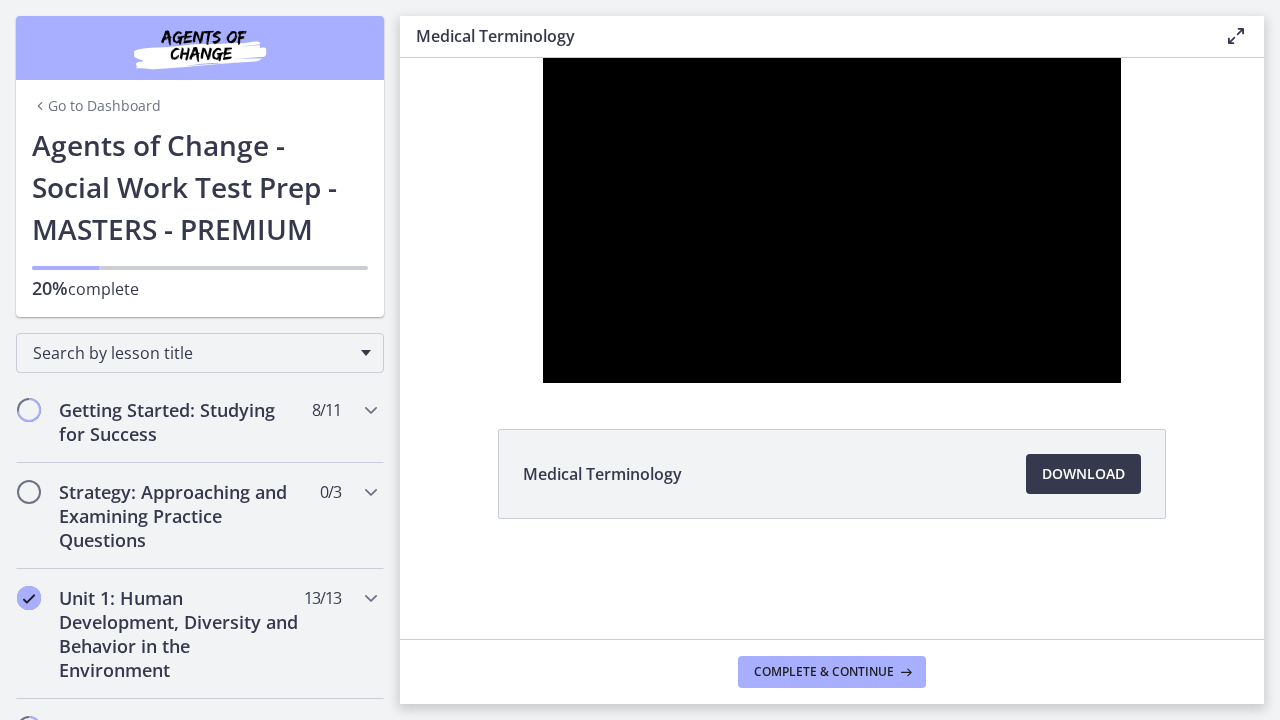click at bounding box center [832, 220] 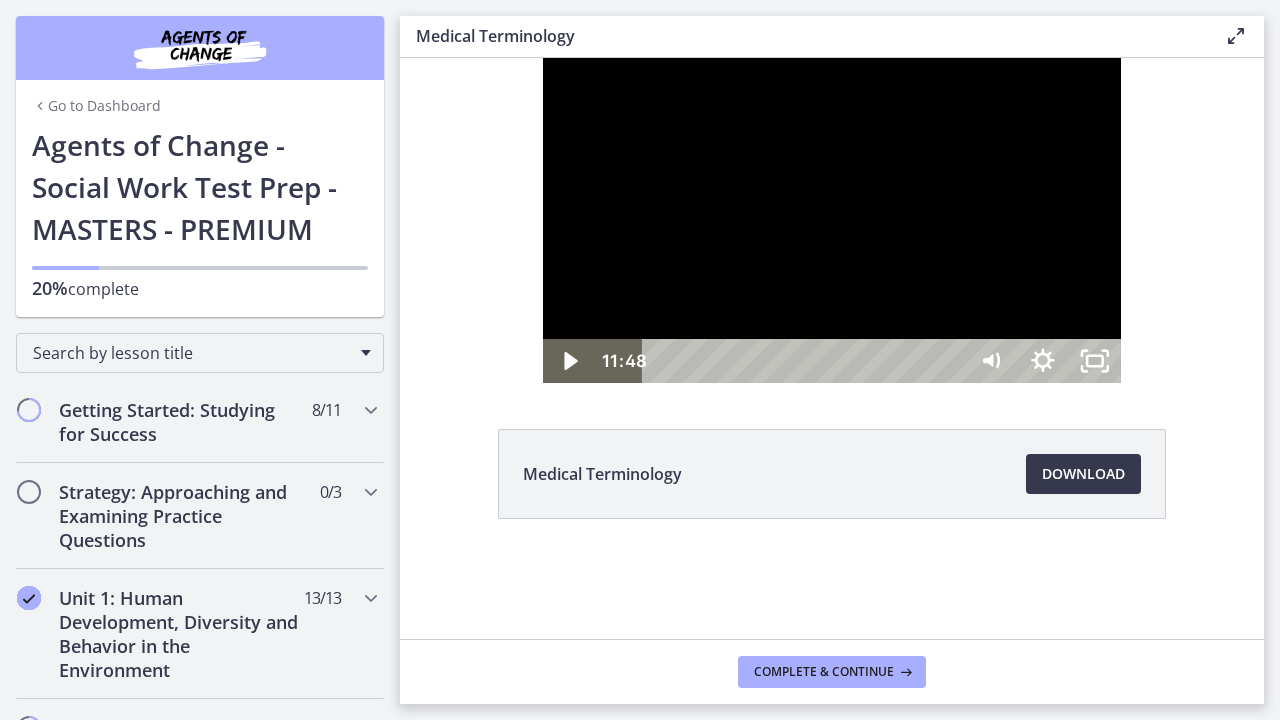 click at bounding box center [832, 220] 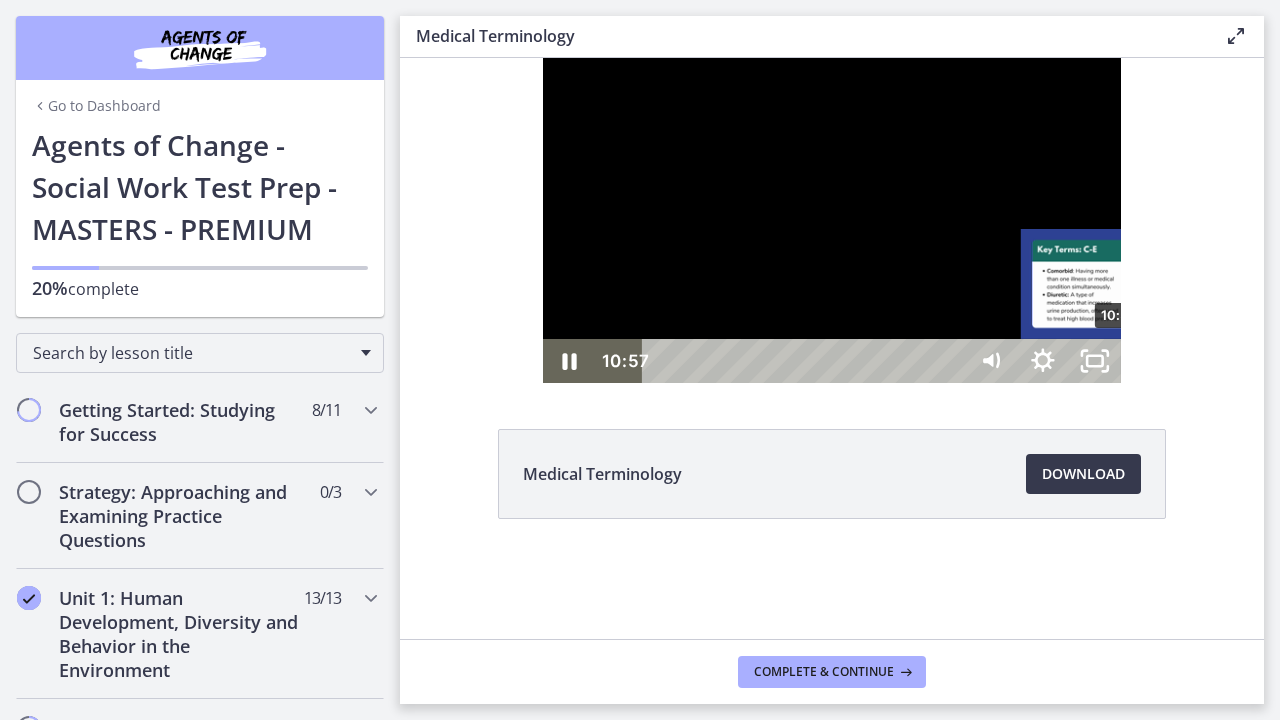 click on "10:57" at bounding box center (806, 361) 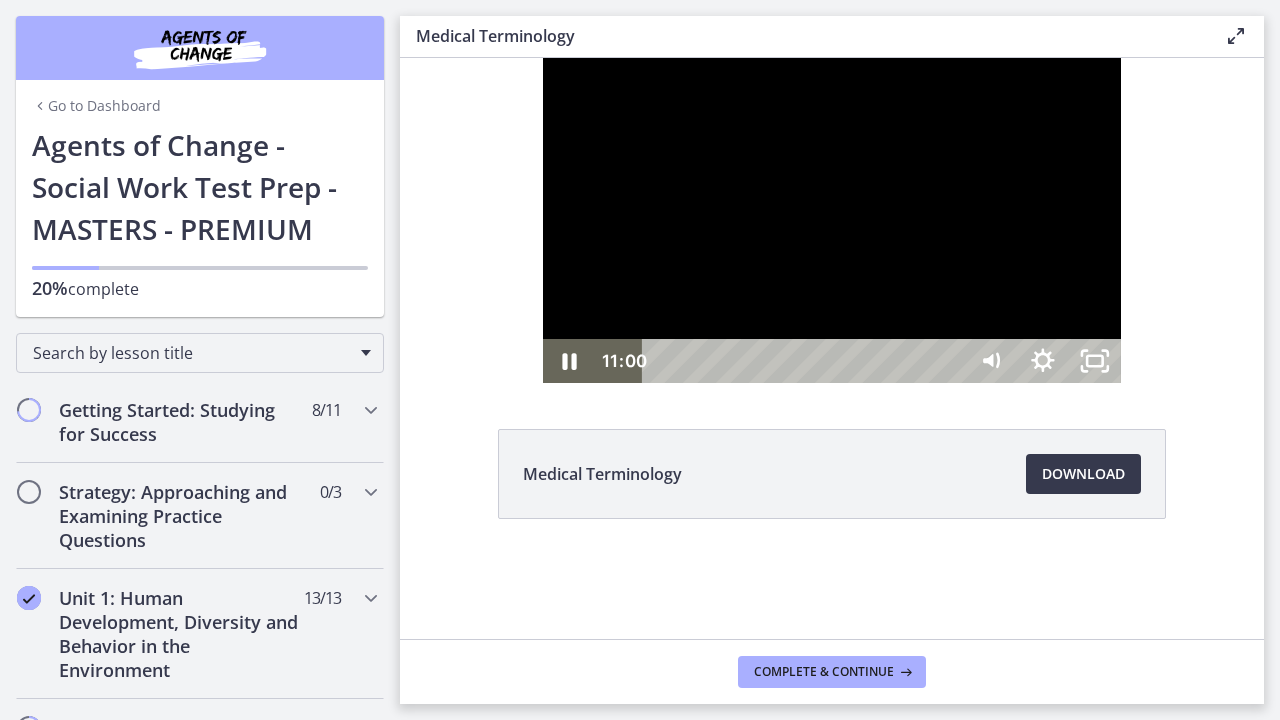 click at bounding box center [832, 220] 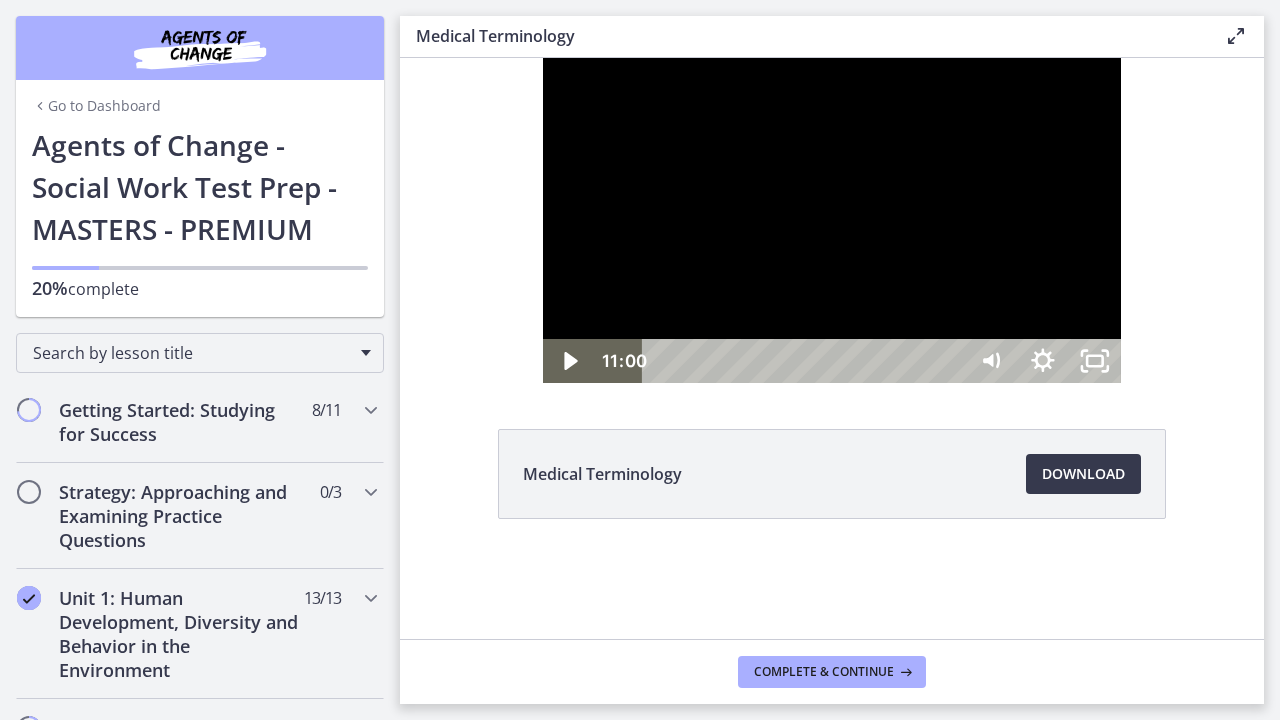 click at bounding box center (832, 220) 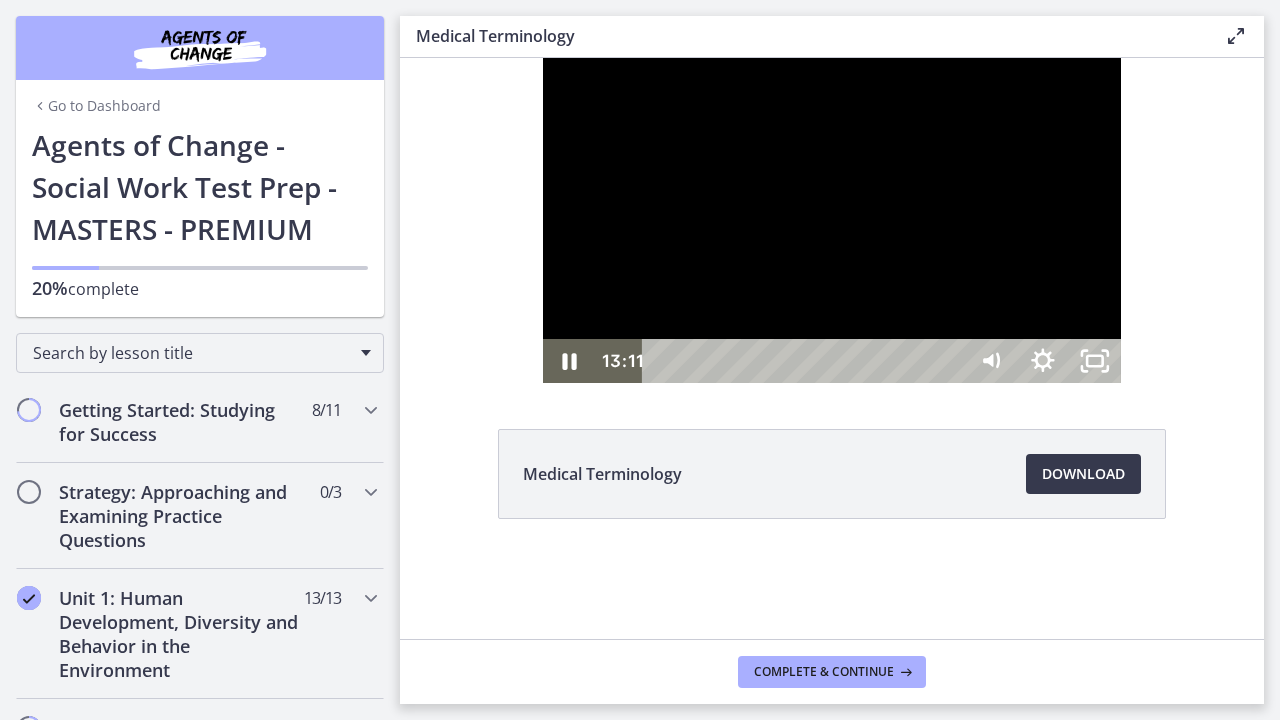 click at bounding box center (832, 220) 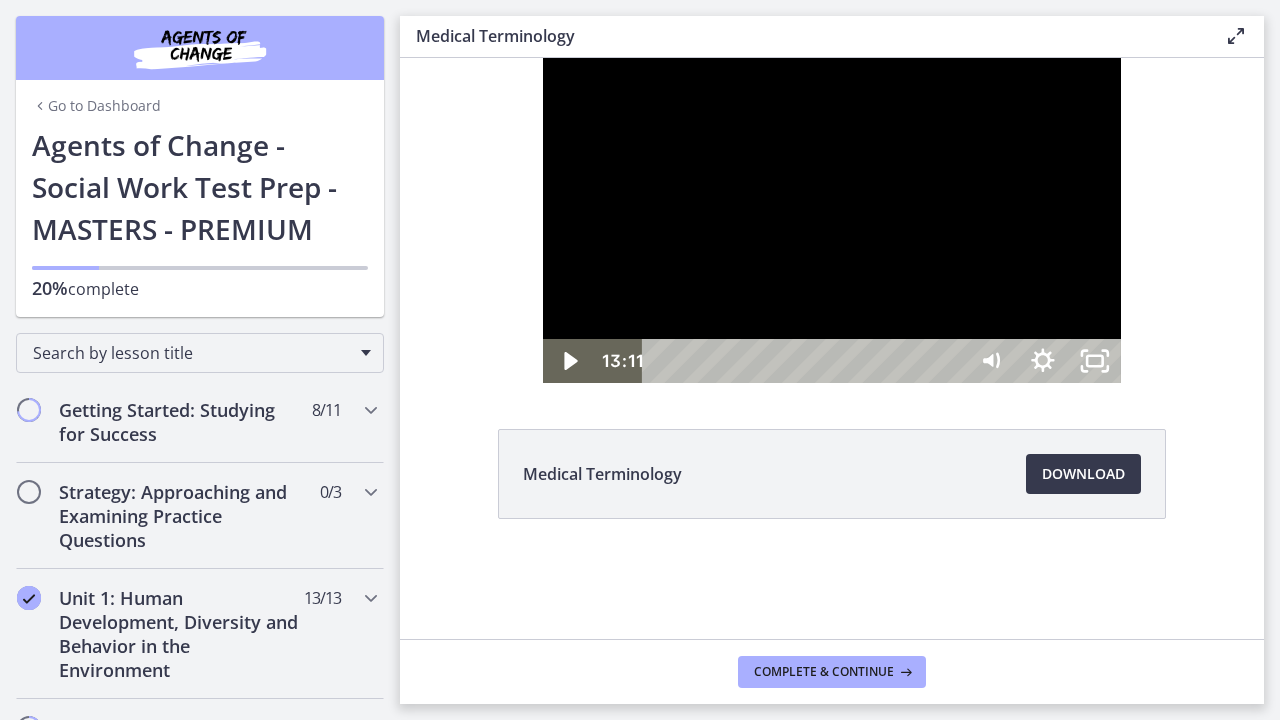 click at bounding box center (832, 220) 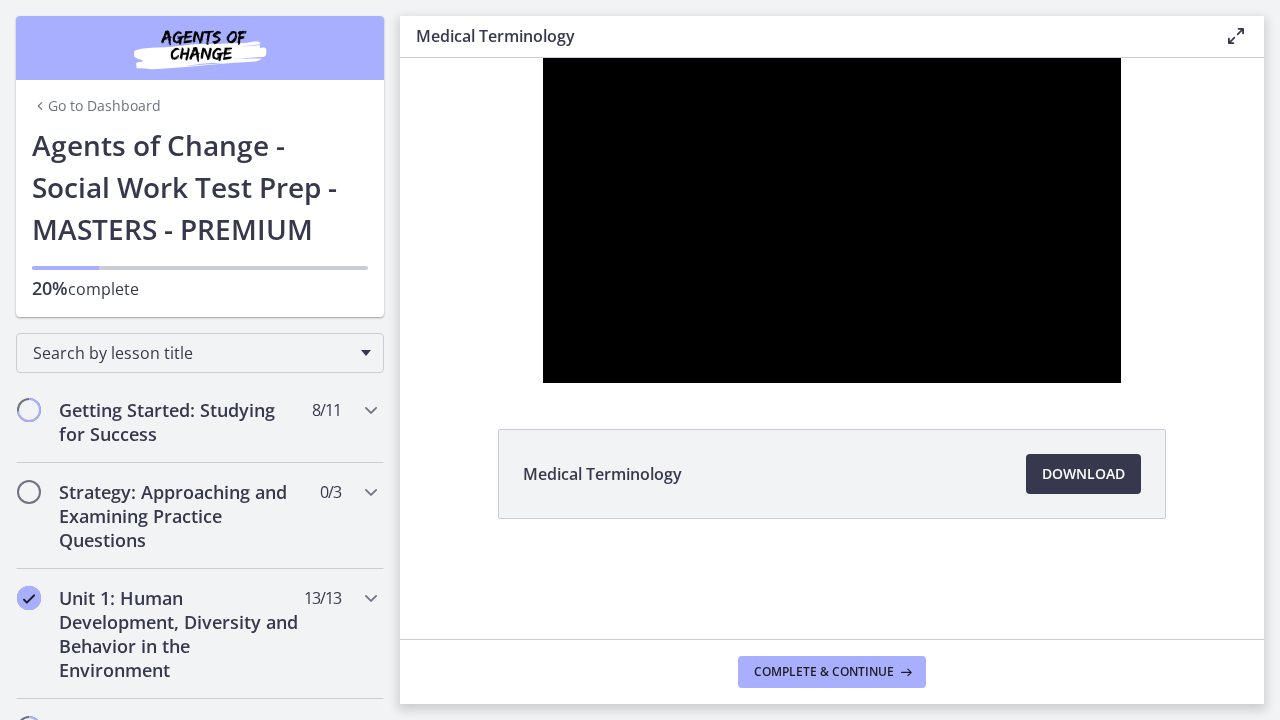 click at bounding box center [832, 220] 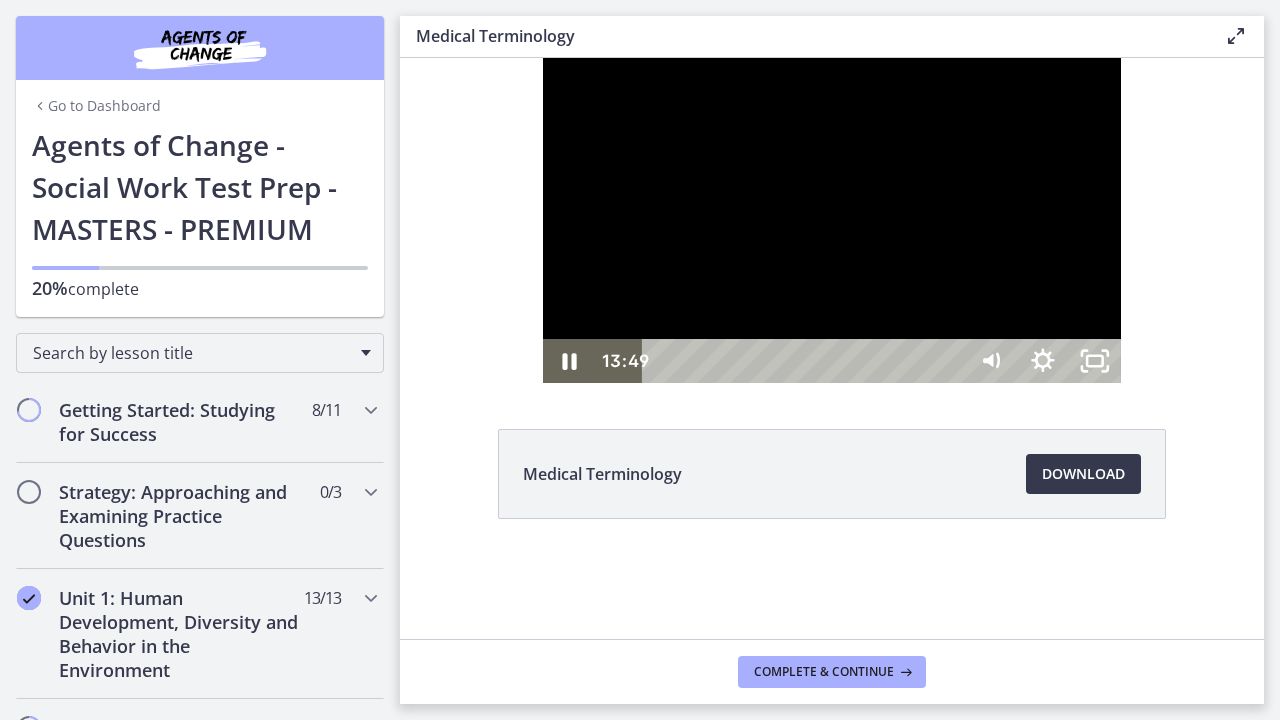 click on "13:49" at bounding box center (806, 361) 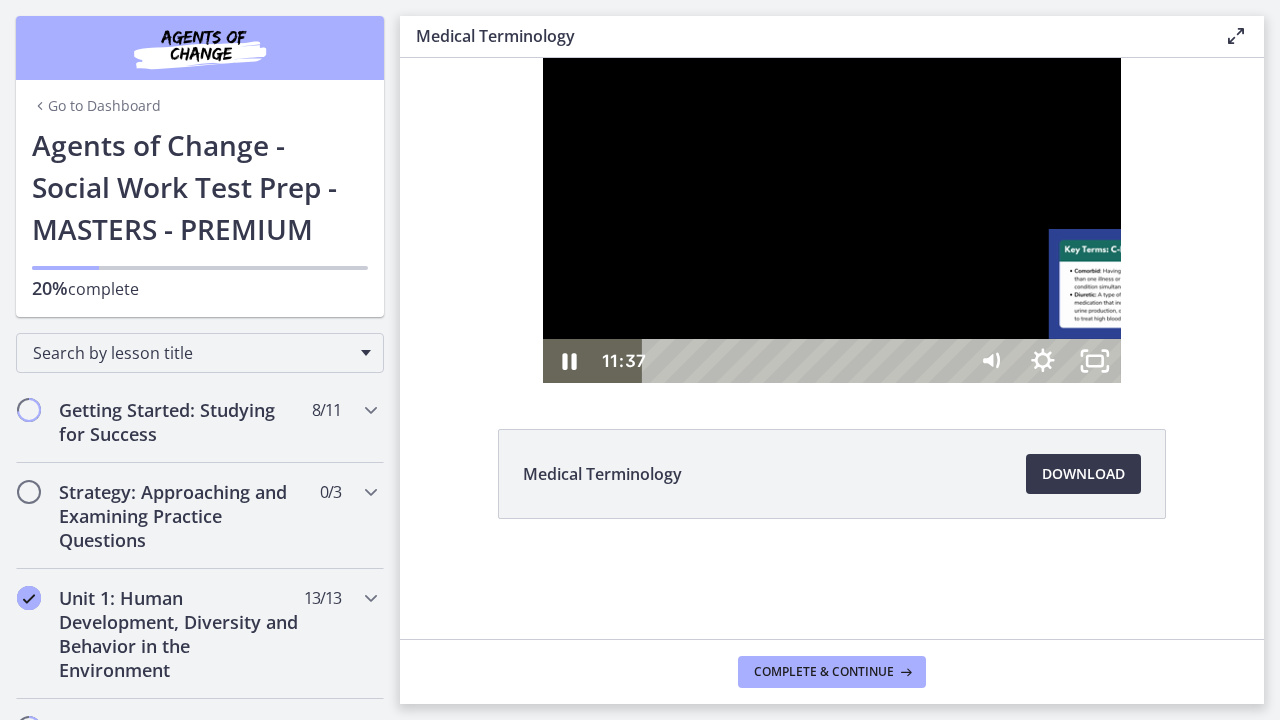 click on "11:37" at bounding box center (806, 361) 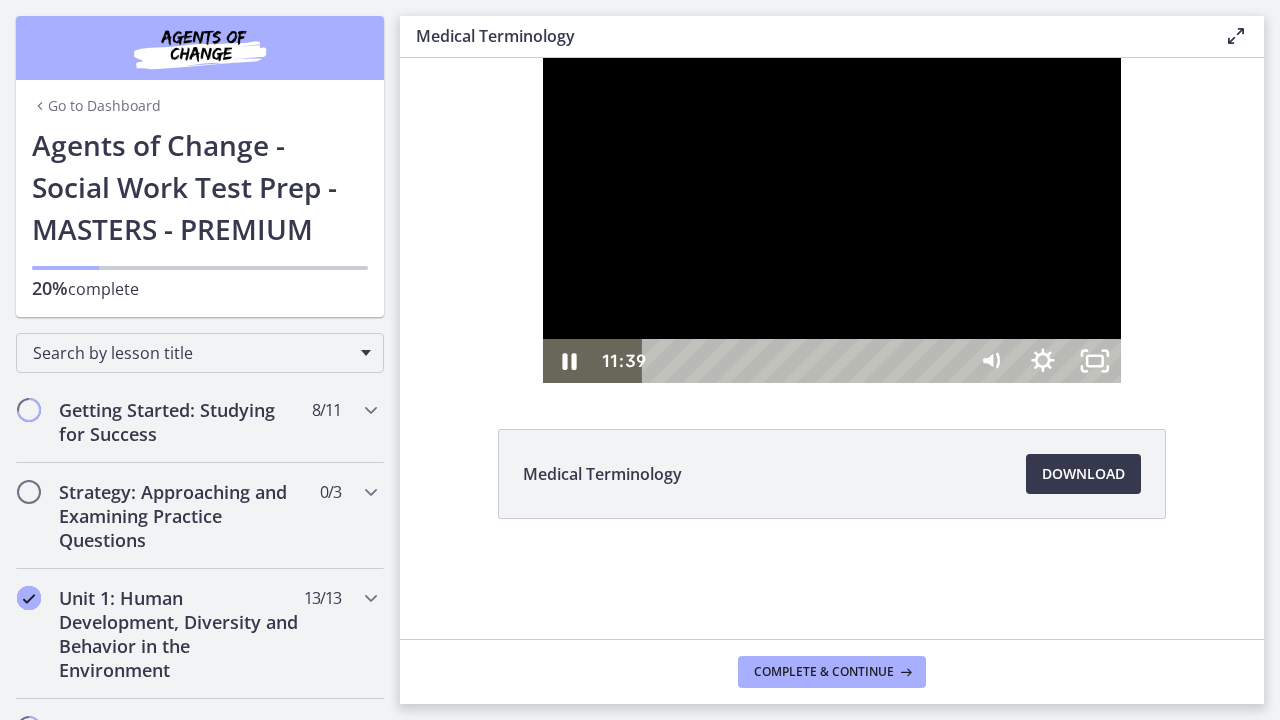 click at bounding box center (832, 220) 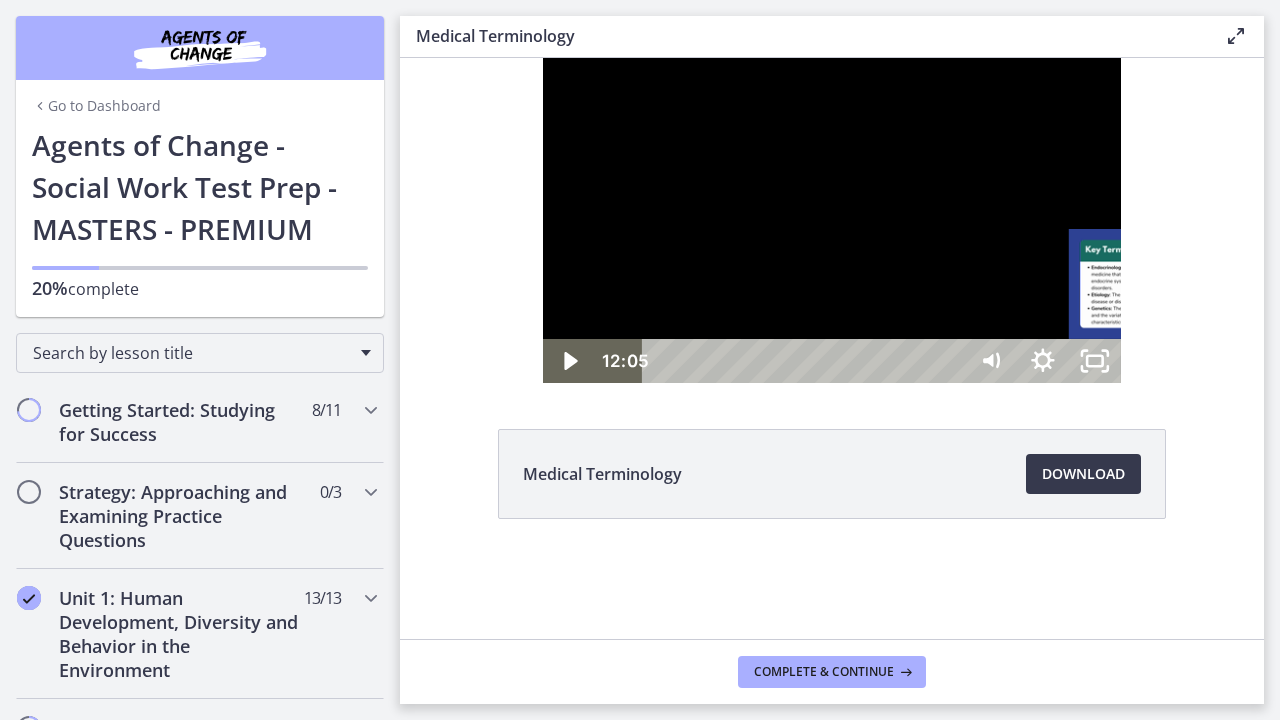 click on "12:05" at bounding box center (806, 361) 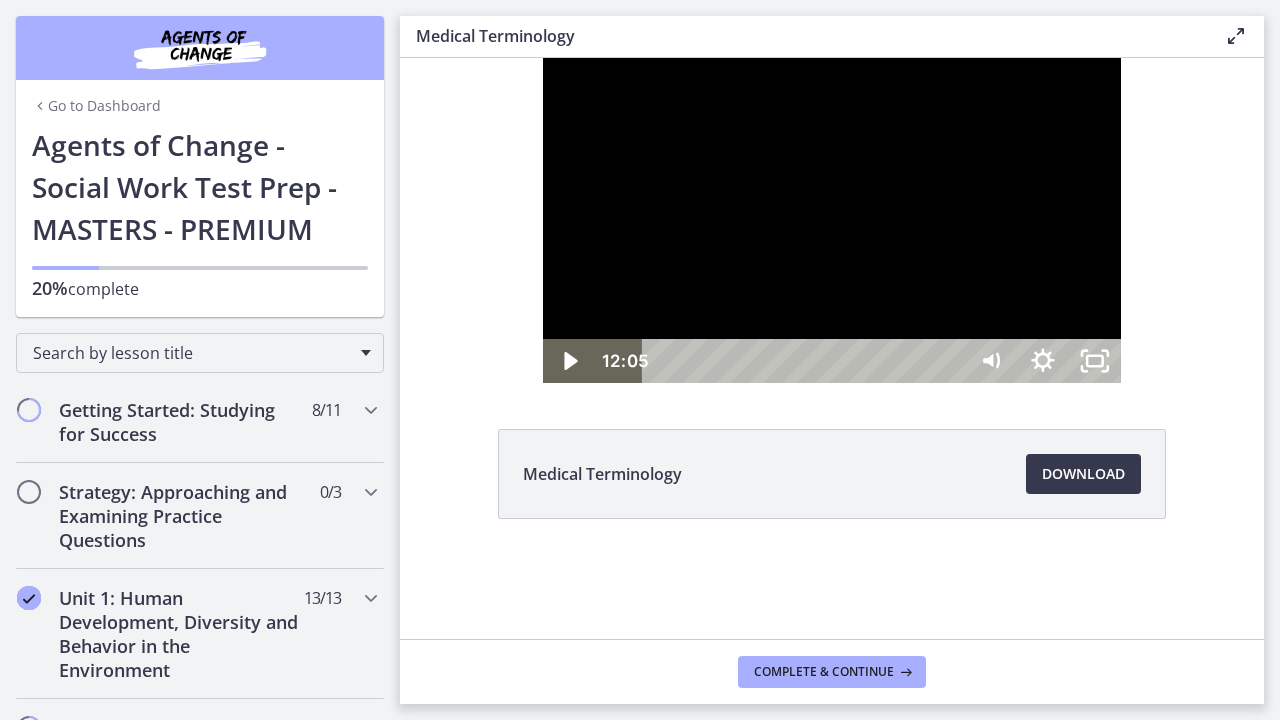click at bounding box center (832, 220) 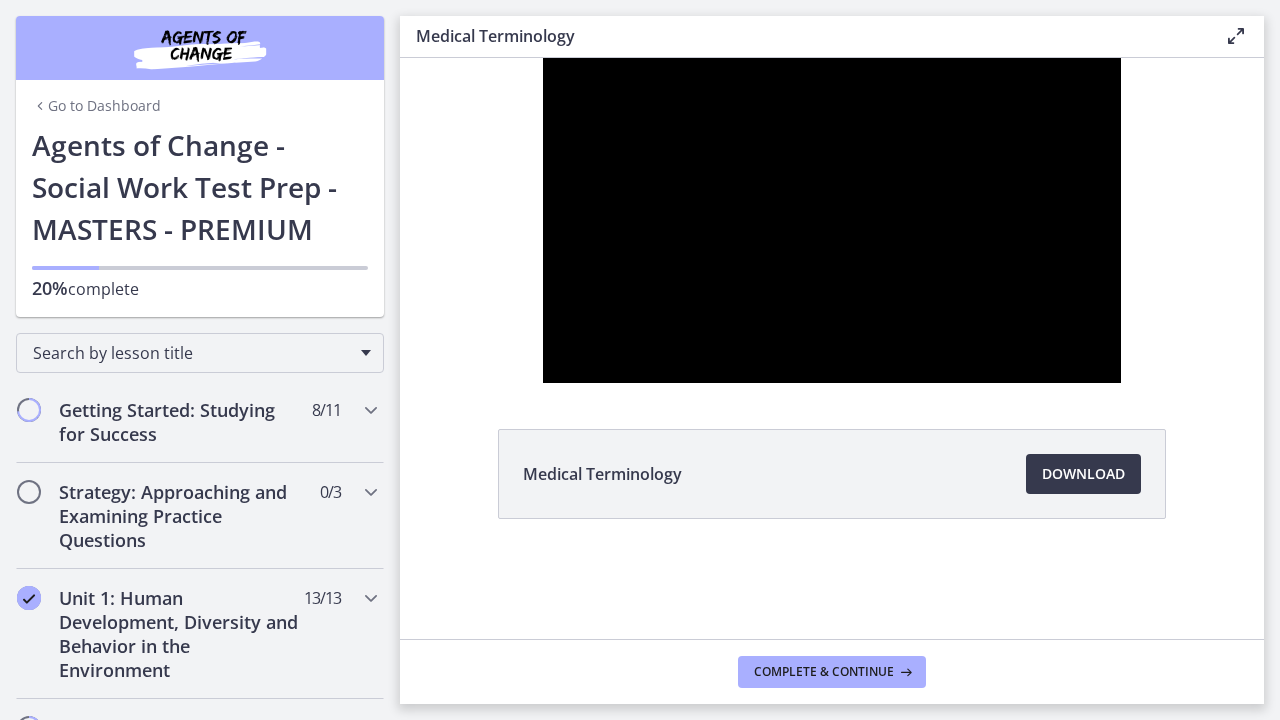 click at bounding box center (832, 220) 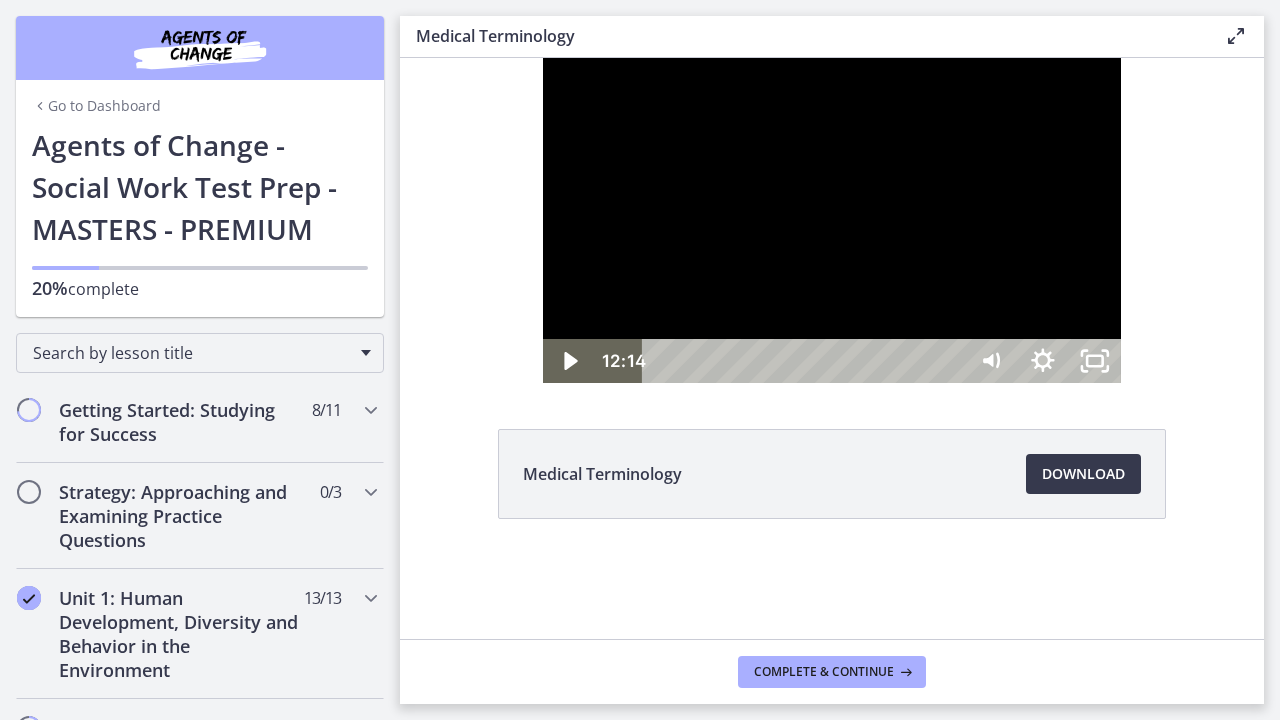 click at bounding box center (832, 220) 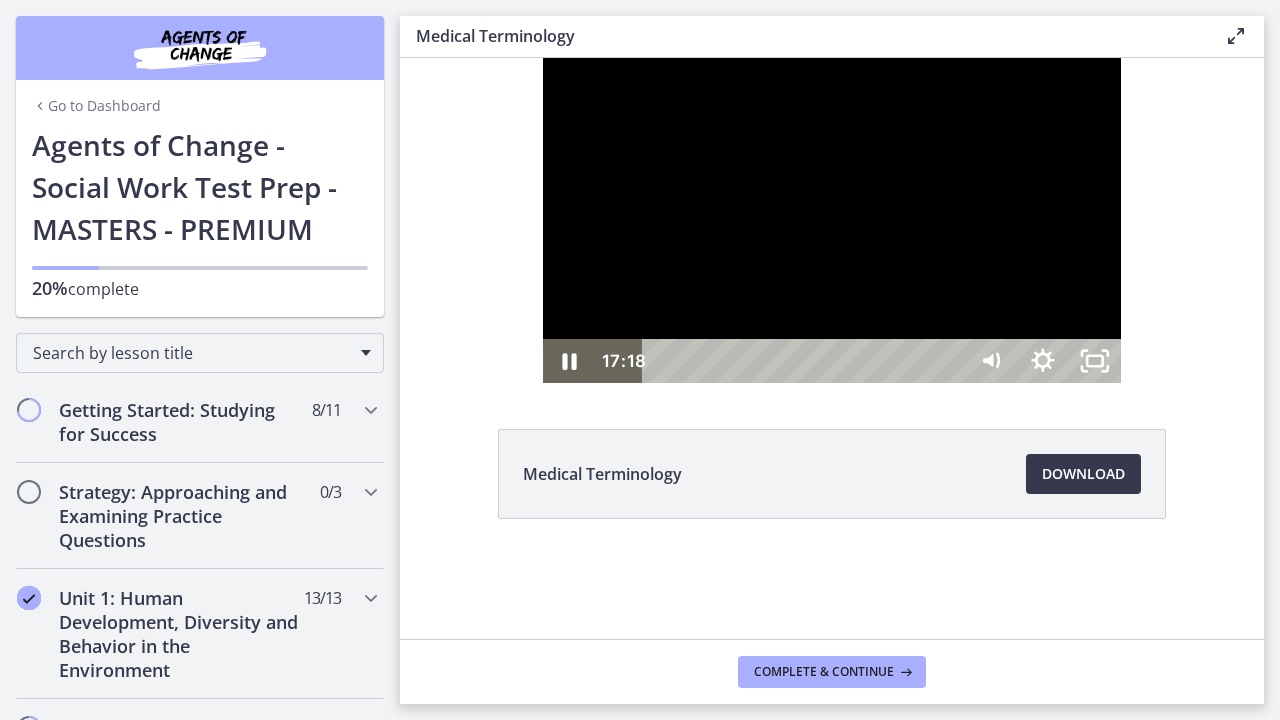 click on "17:18" at bounding box center (806, 361) 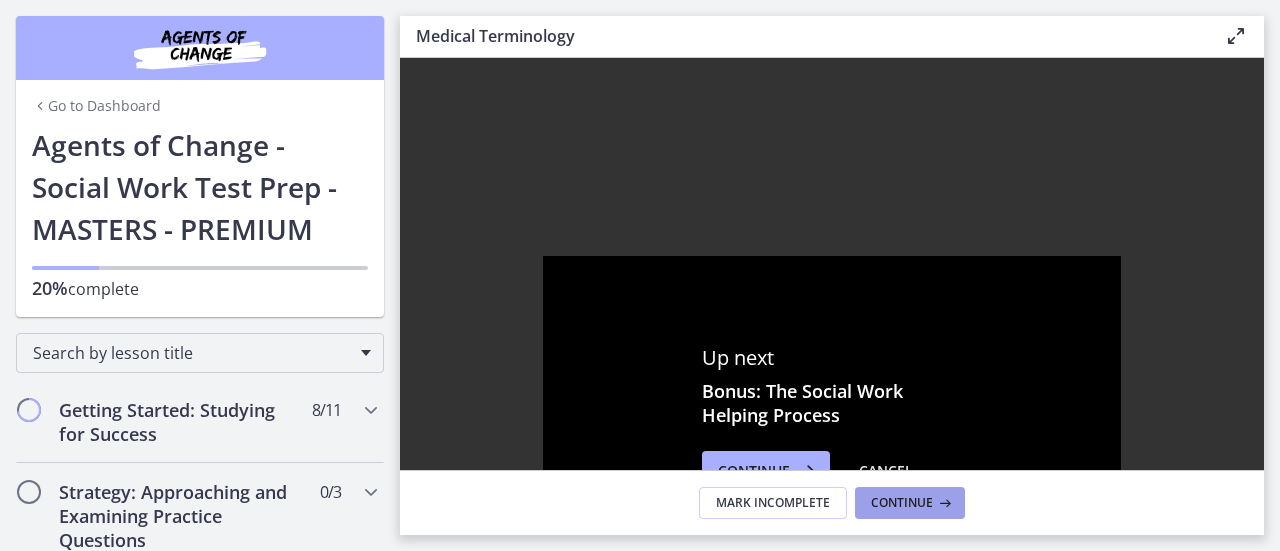 click on "Continue" at bounding box center [902, 503] 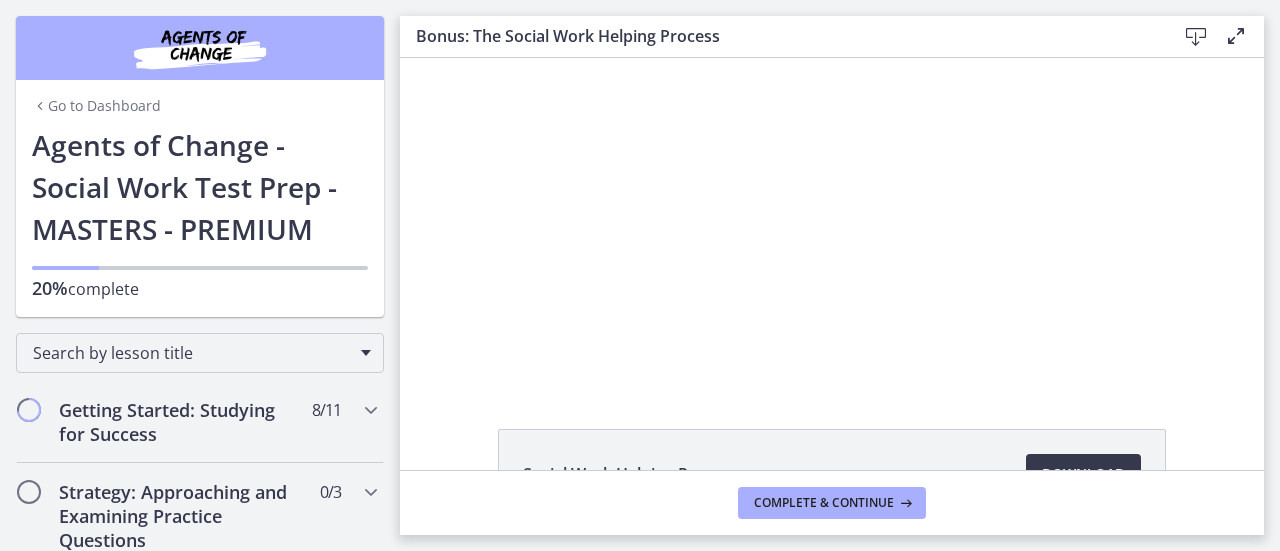 scroll, scrollTop: 0, scrollLeft: 0, axis: both 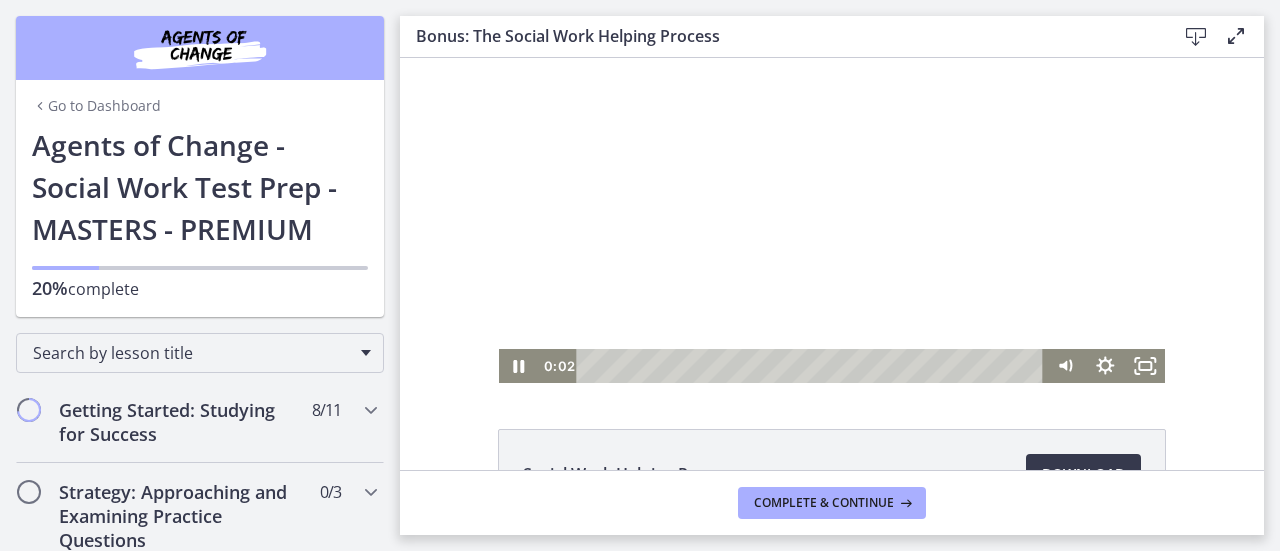 click at bounding box center (832, 220) 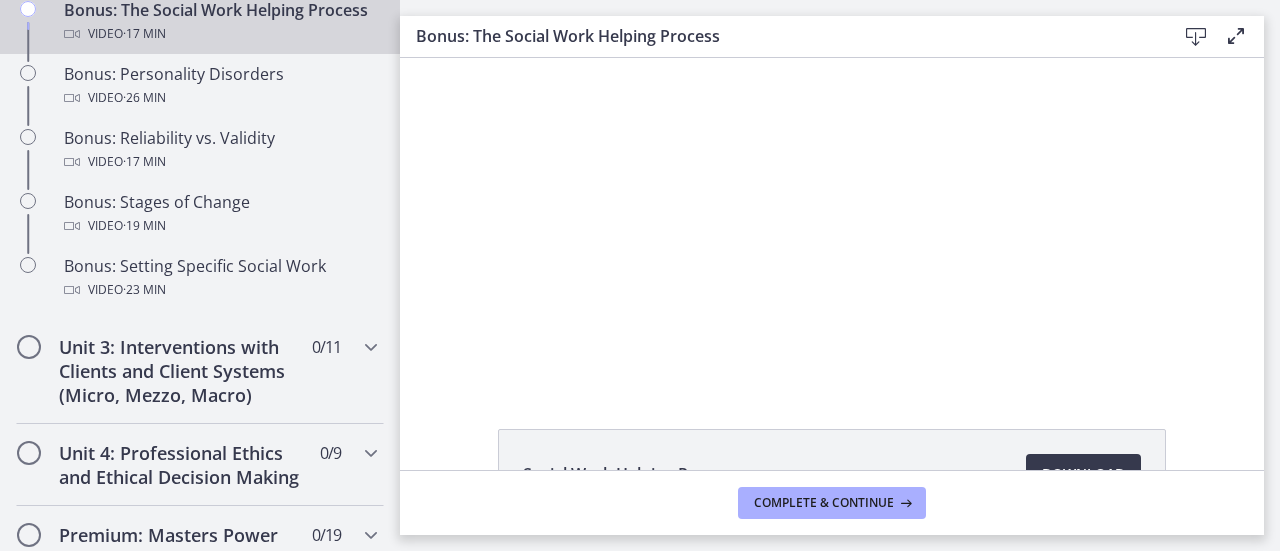 scroll, scrollTop: 1680, scrollLeft: 0, axis: vertical 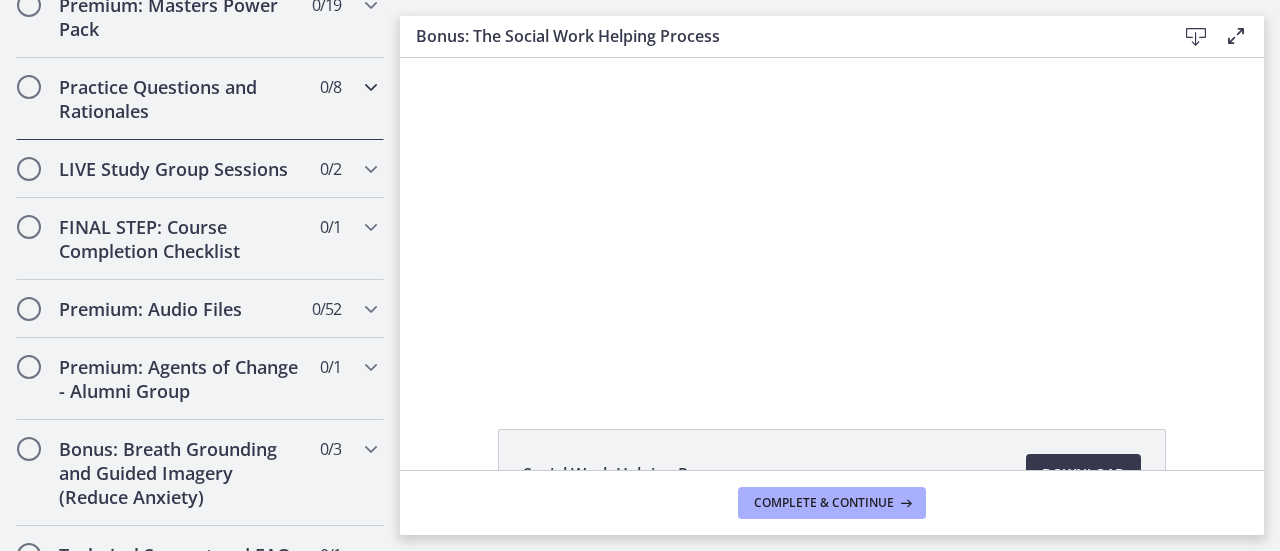click on "0  /  8
Completed" at bounding box center (330, 87) 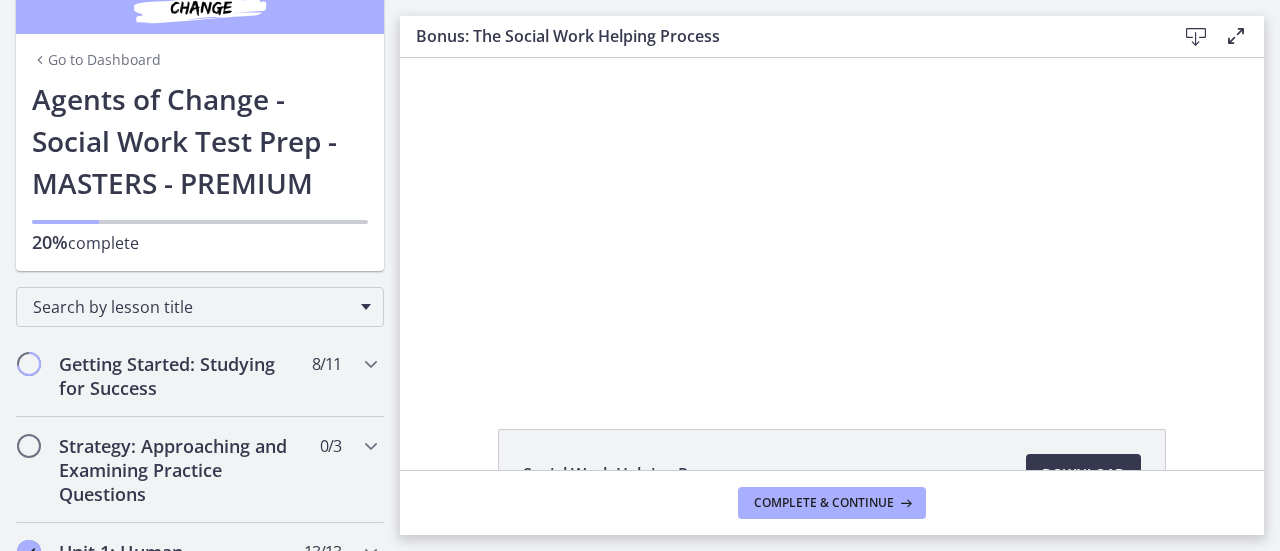 scroll, scrollTop: 0, scrollLeft: 0, axis: both 